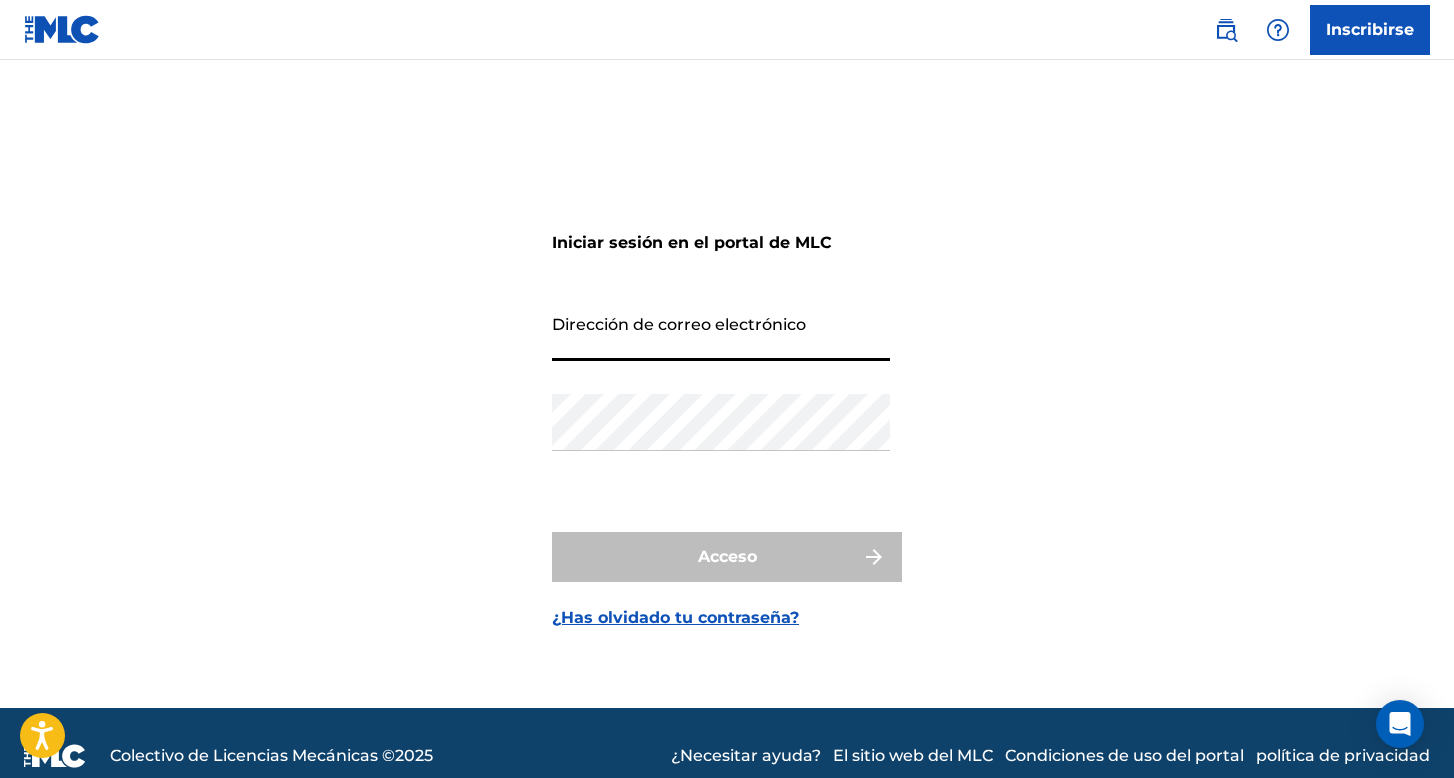 scroll, scrollTop: 0, scrollLeft: 0, axis: both 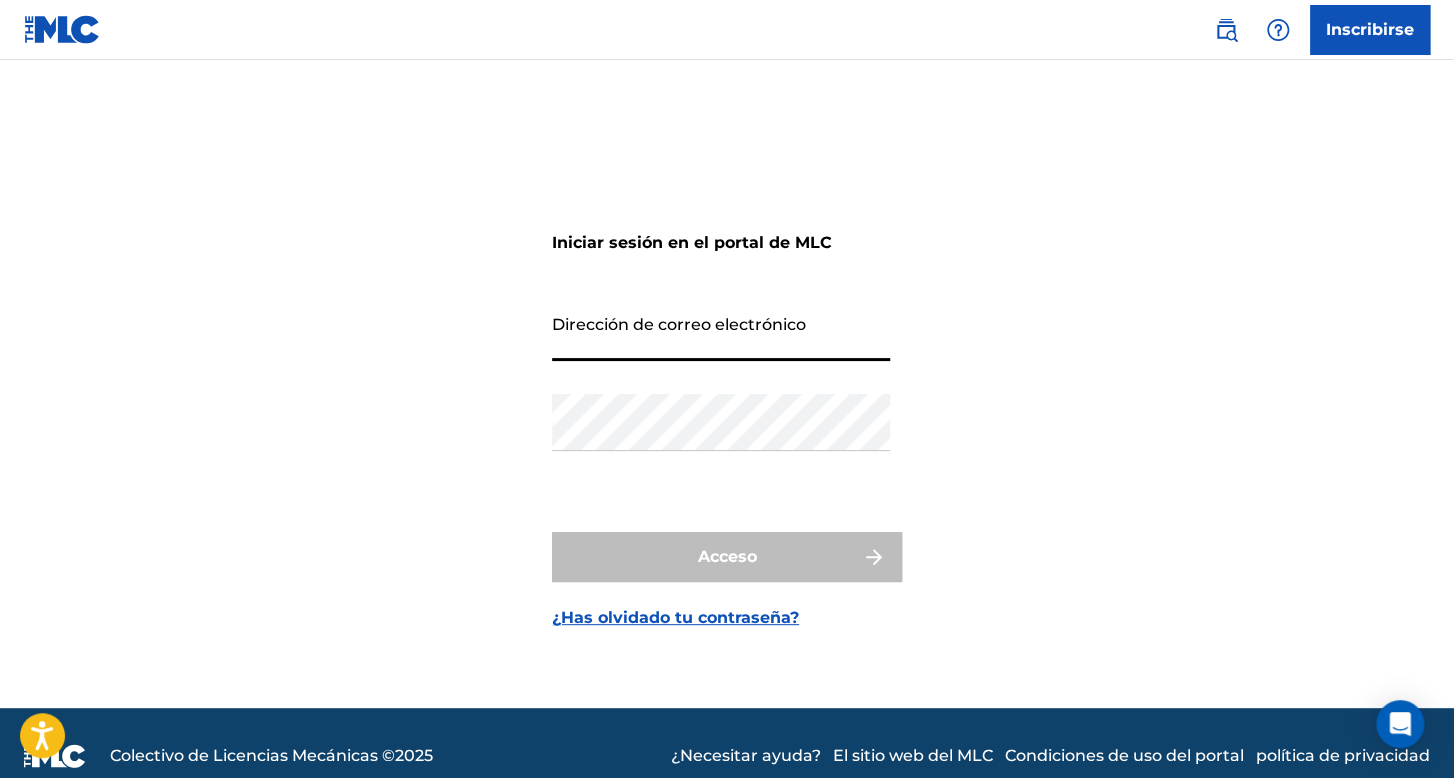 click on "Dirección de correo electrónico" at bounding box center [721, 332] 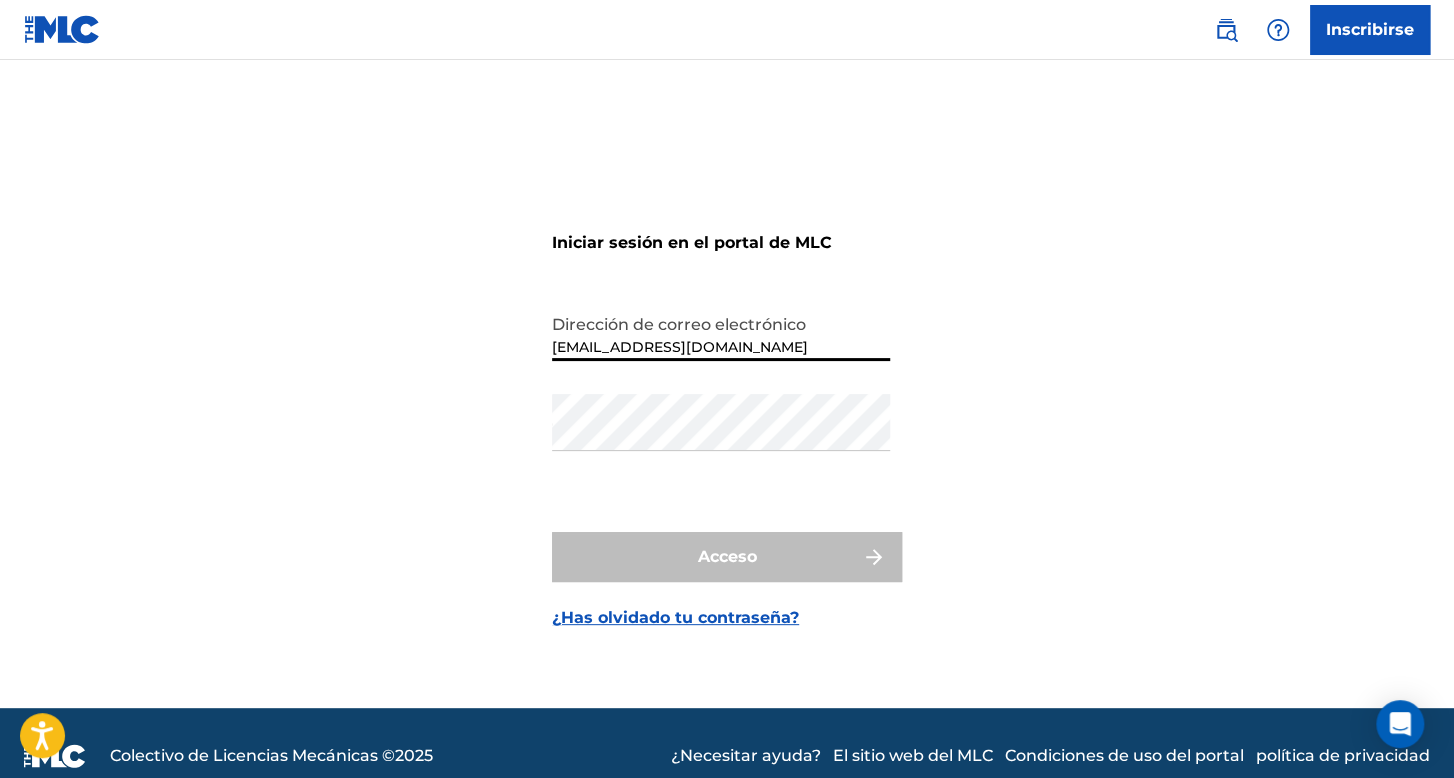 type on "[EMAIL_ADDRESS][DOMAIN_NAME]" 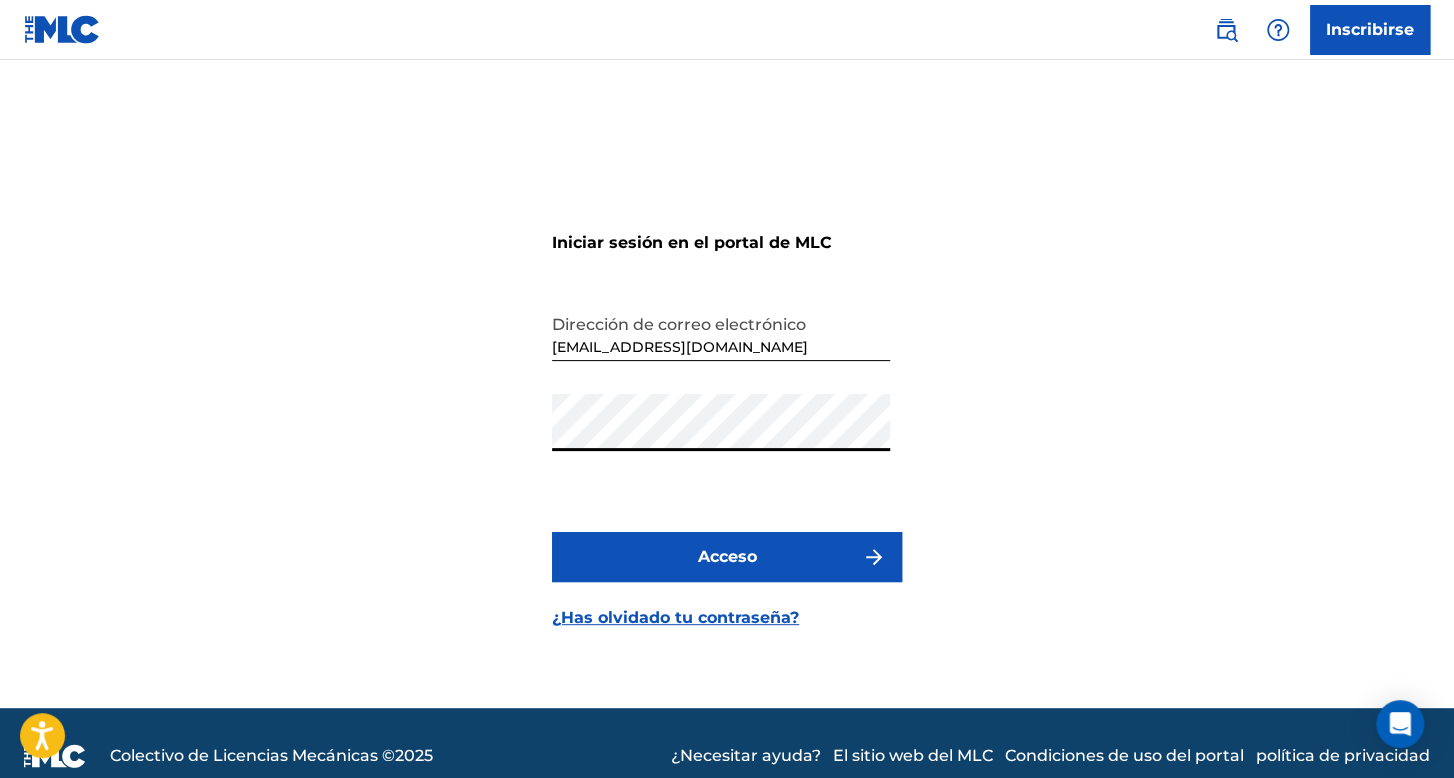 click on "Iniciar sesión en el portal de MLC Dirección de correo electrónico [EMAIL_ADDRESS][DOMAIN_NAME] Contraseña Acceso ¿Has olvidado tu contraseña?" at bounding box center (727, 409) 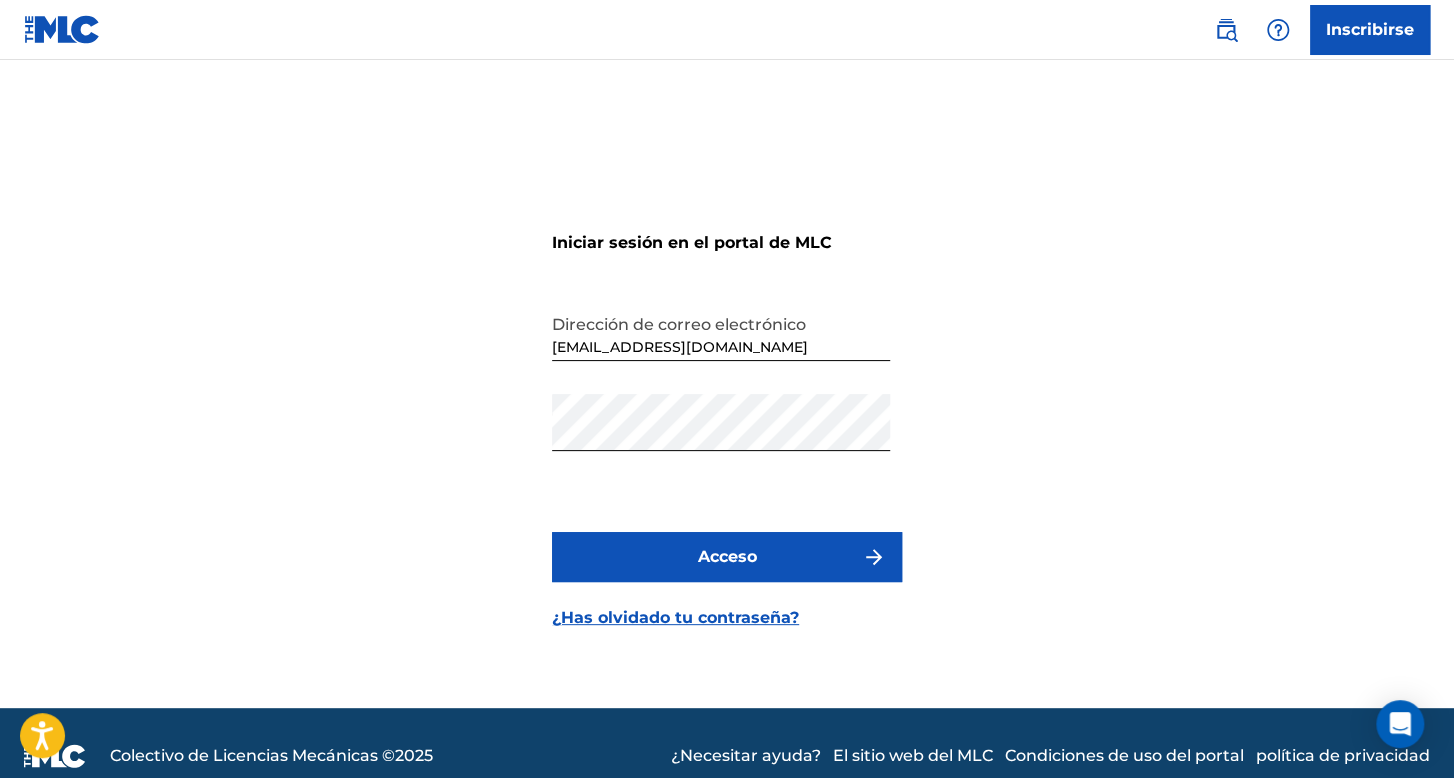 click on "Acceso" at bounding box center [727, 557] 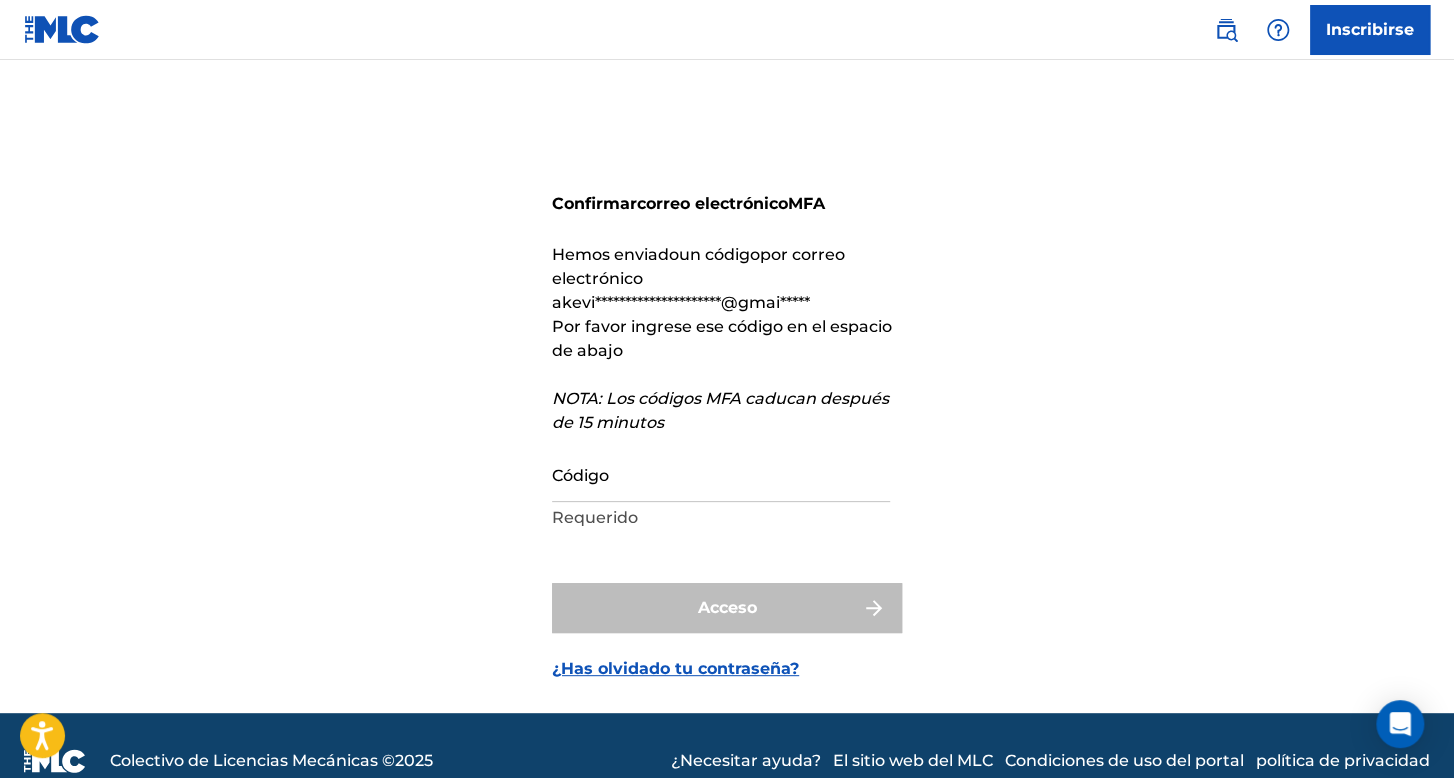 click on "Código" at bounding box center (721, 473) 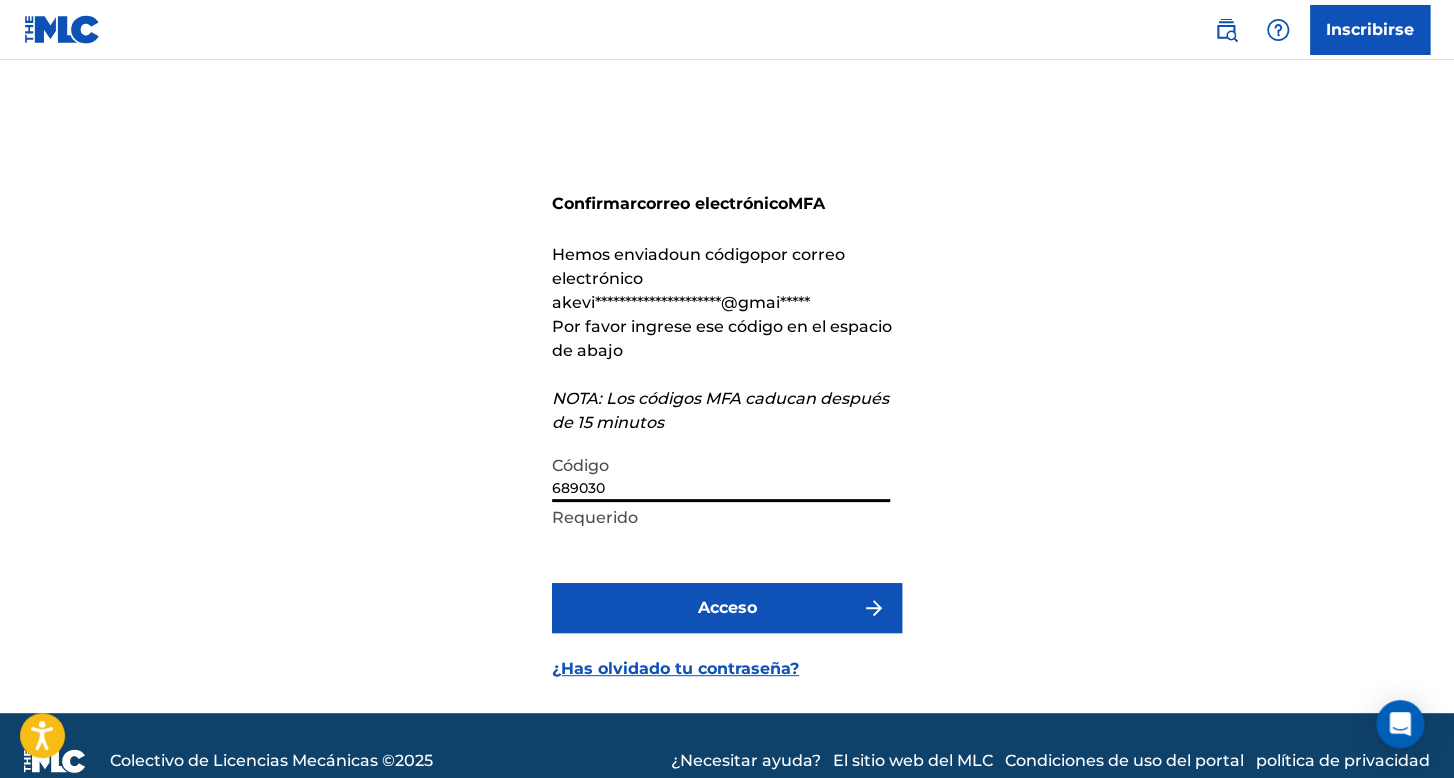 type on "689030" 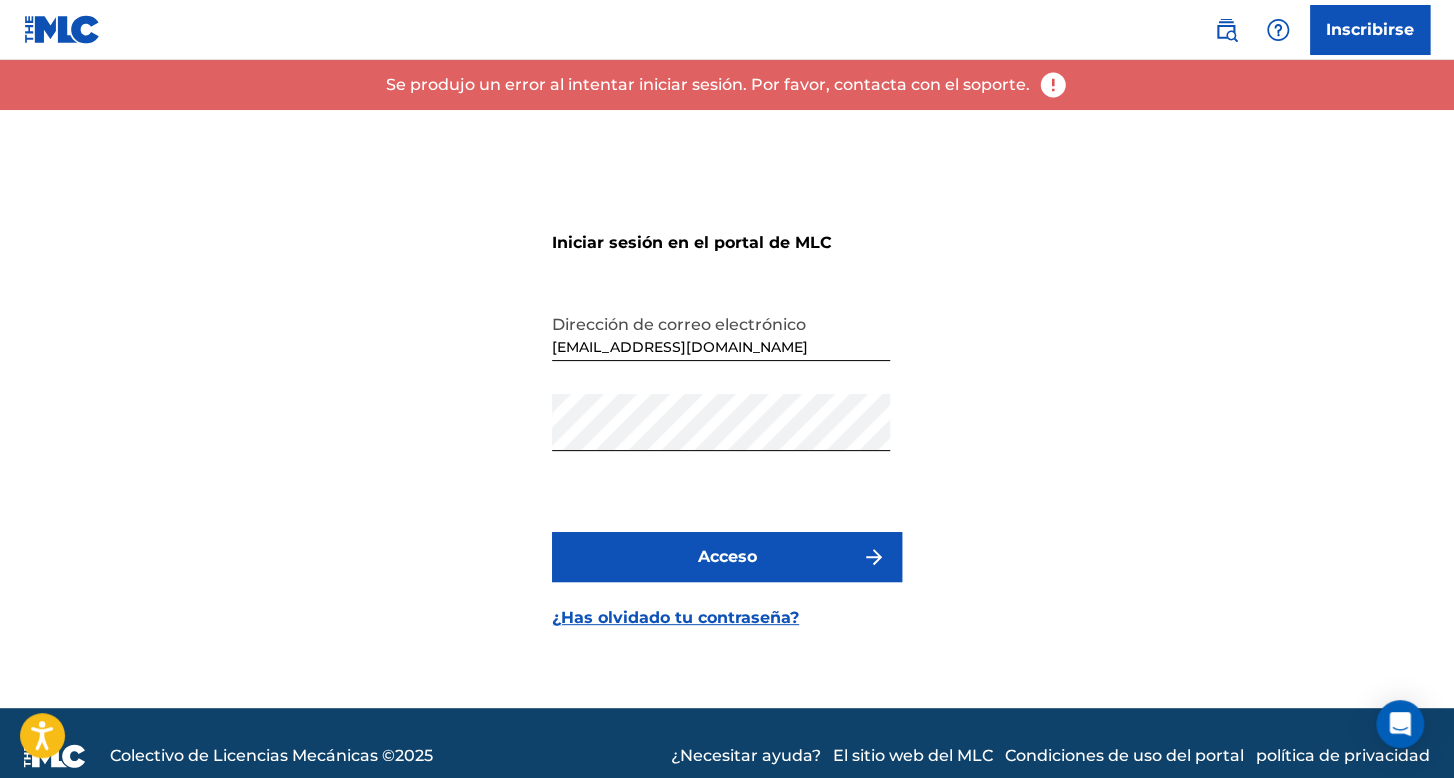 click on "Acceso" at bounding box center (727, 557) 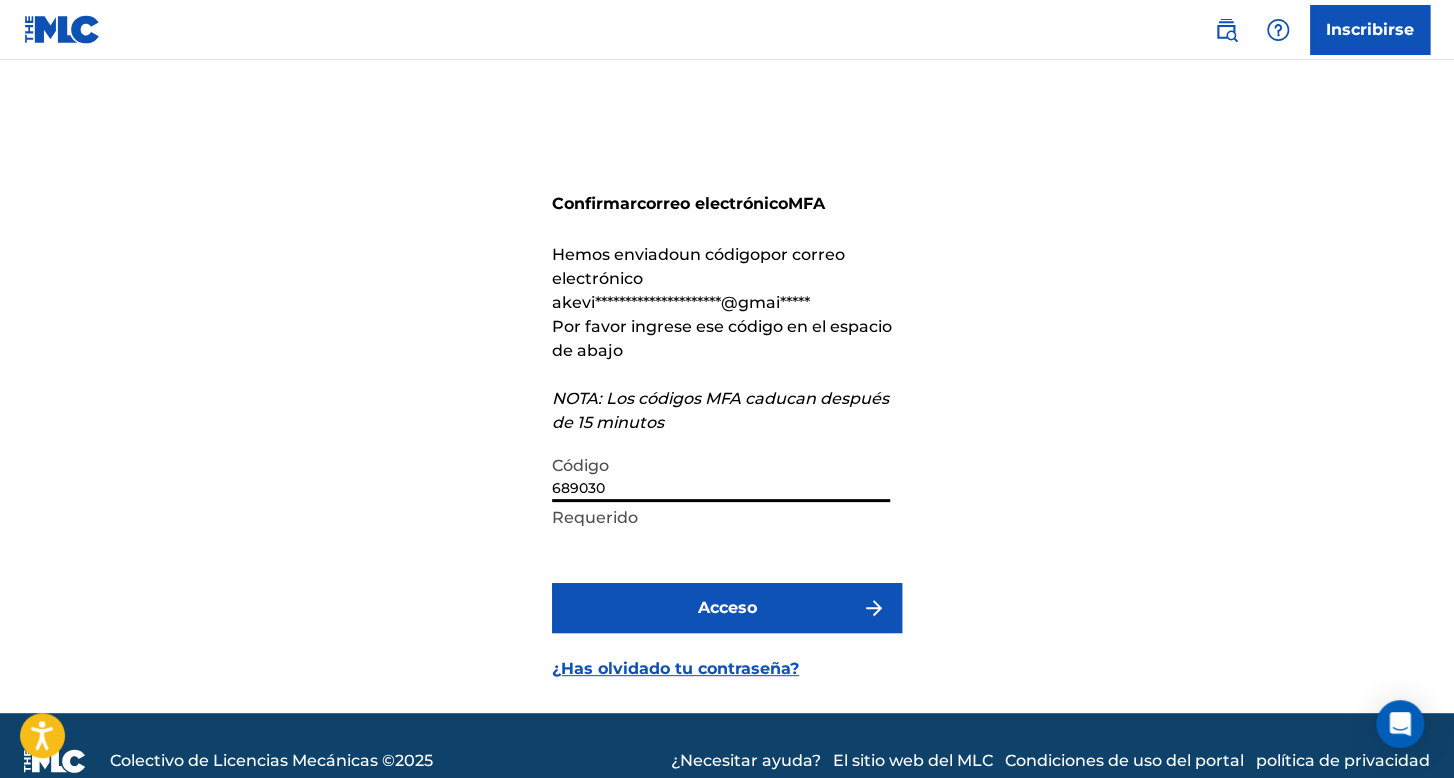 drag, startPoint x: 670, startPoint y: 491, endPoint x: 407, endPoint y: 490, distance: 263.0019 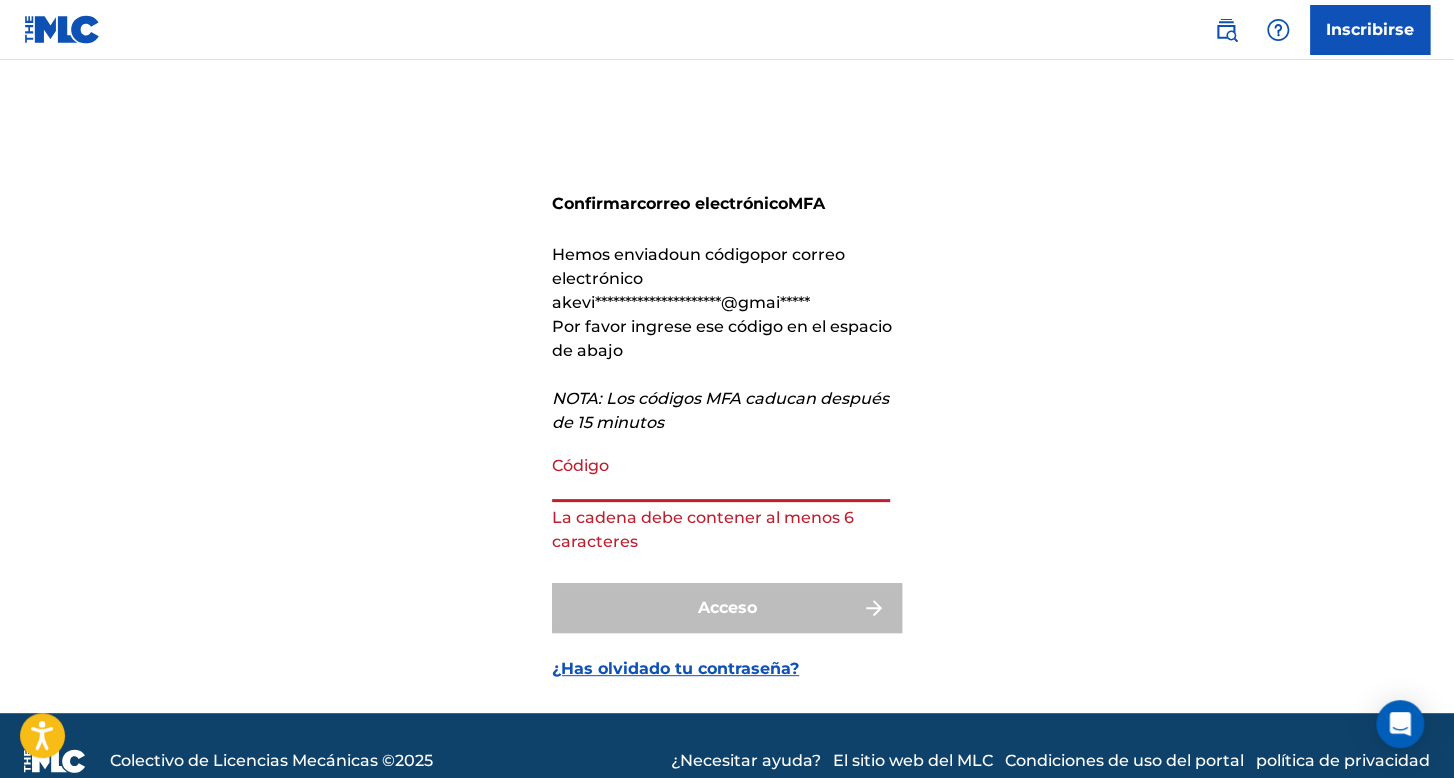 paste on "888649" 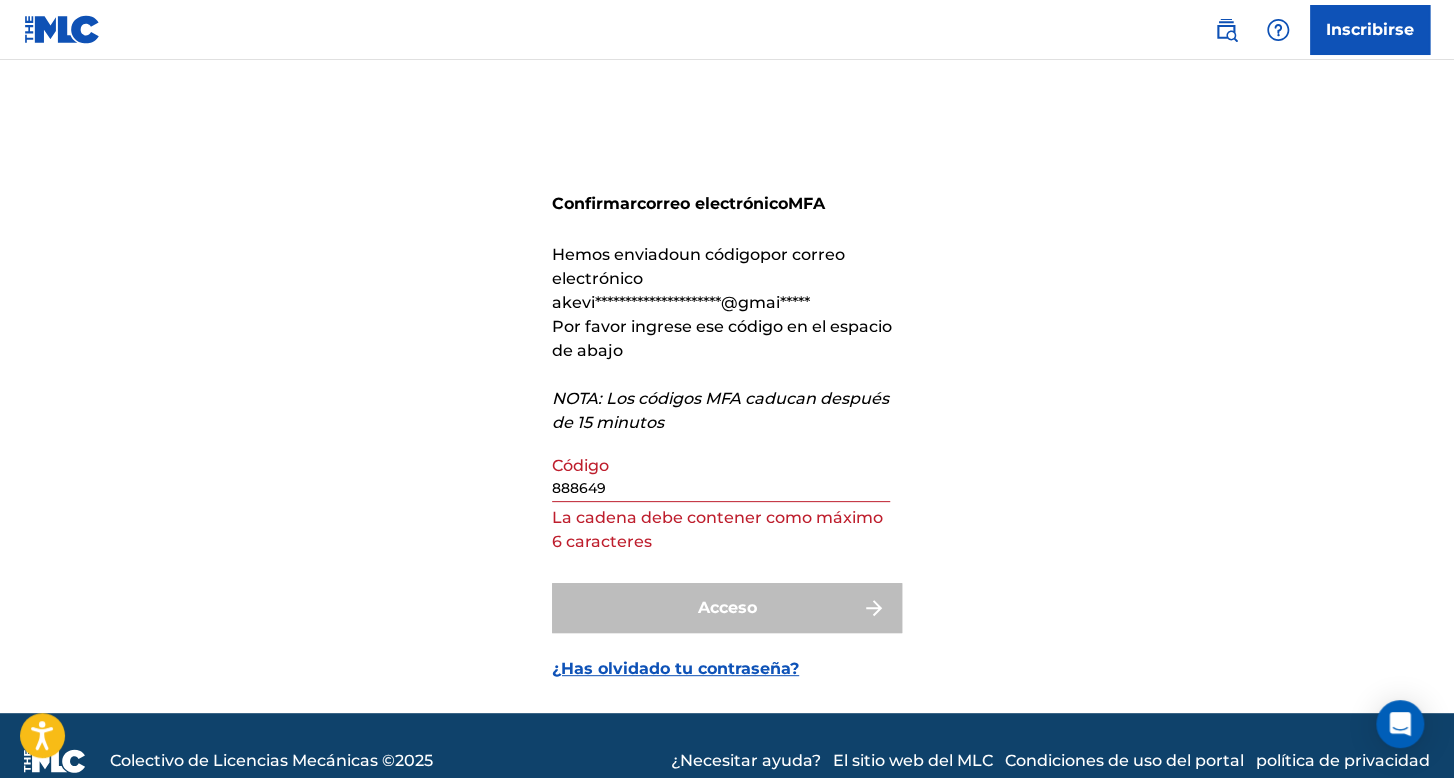 click on "**********" at bounding box center [727, 411] 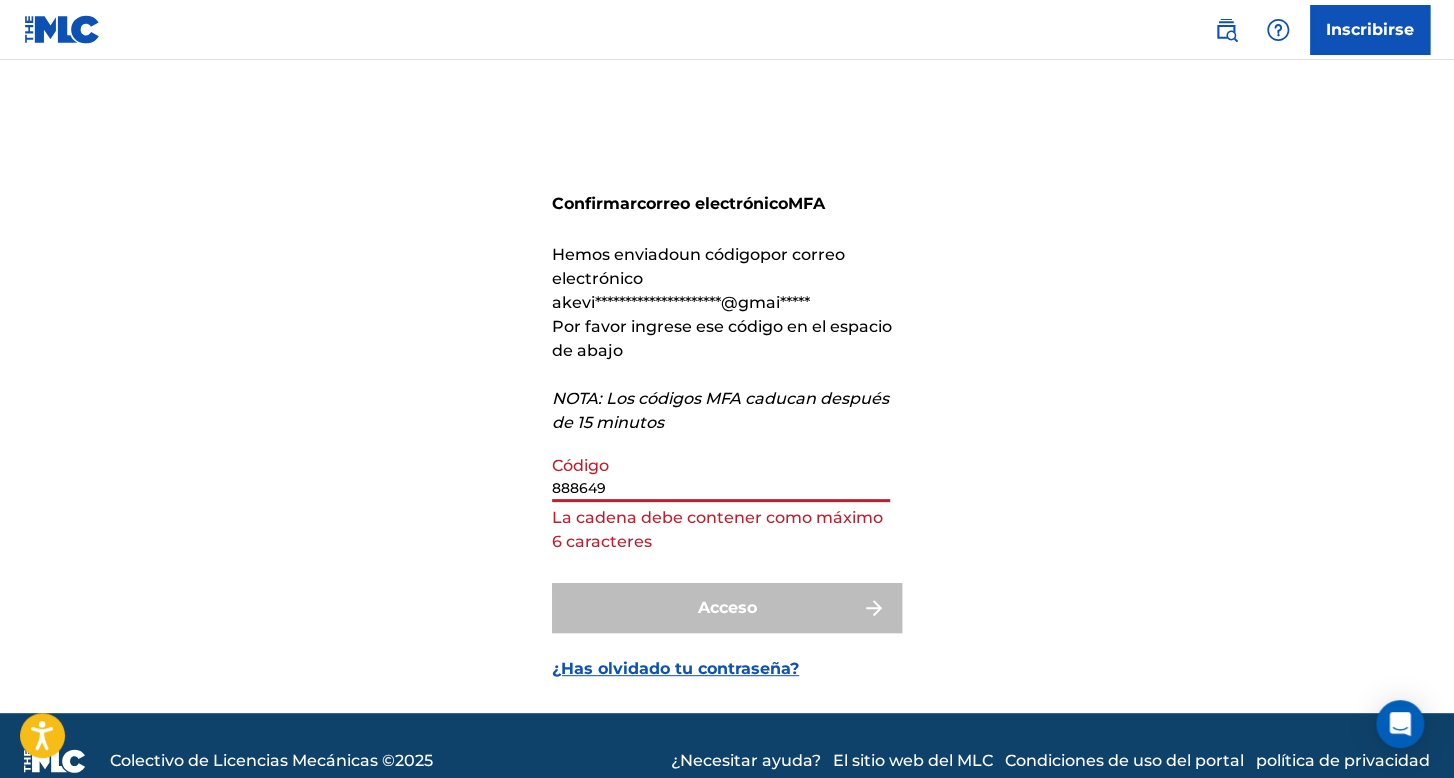 click on "888649" at bounding box center [721, 473] 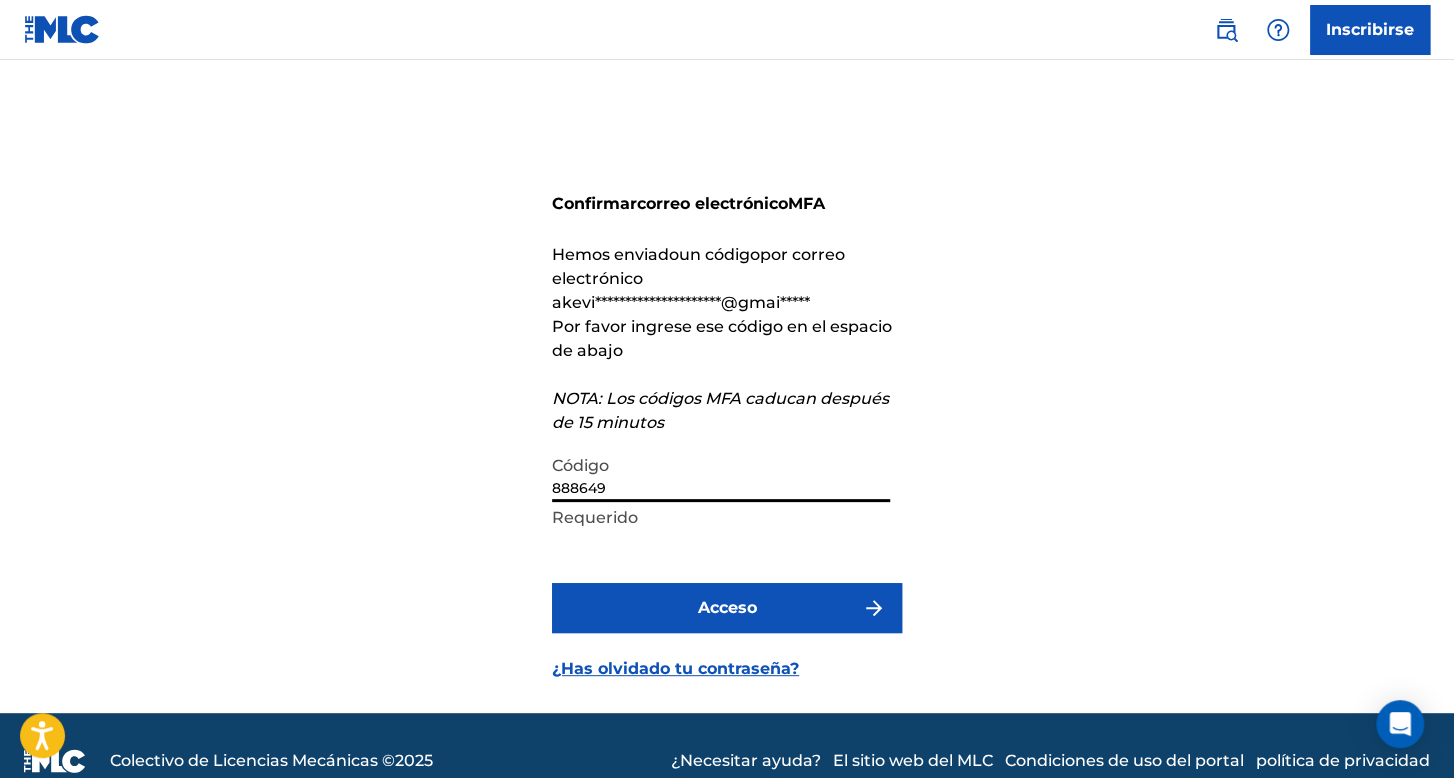 type on "888649" 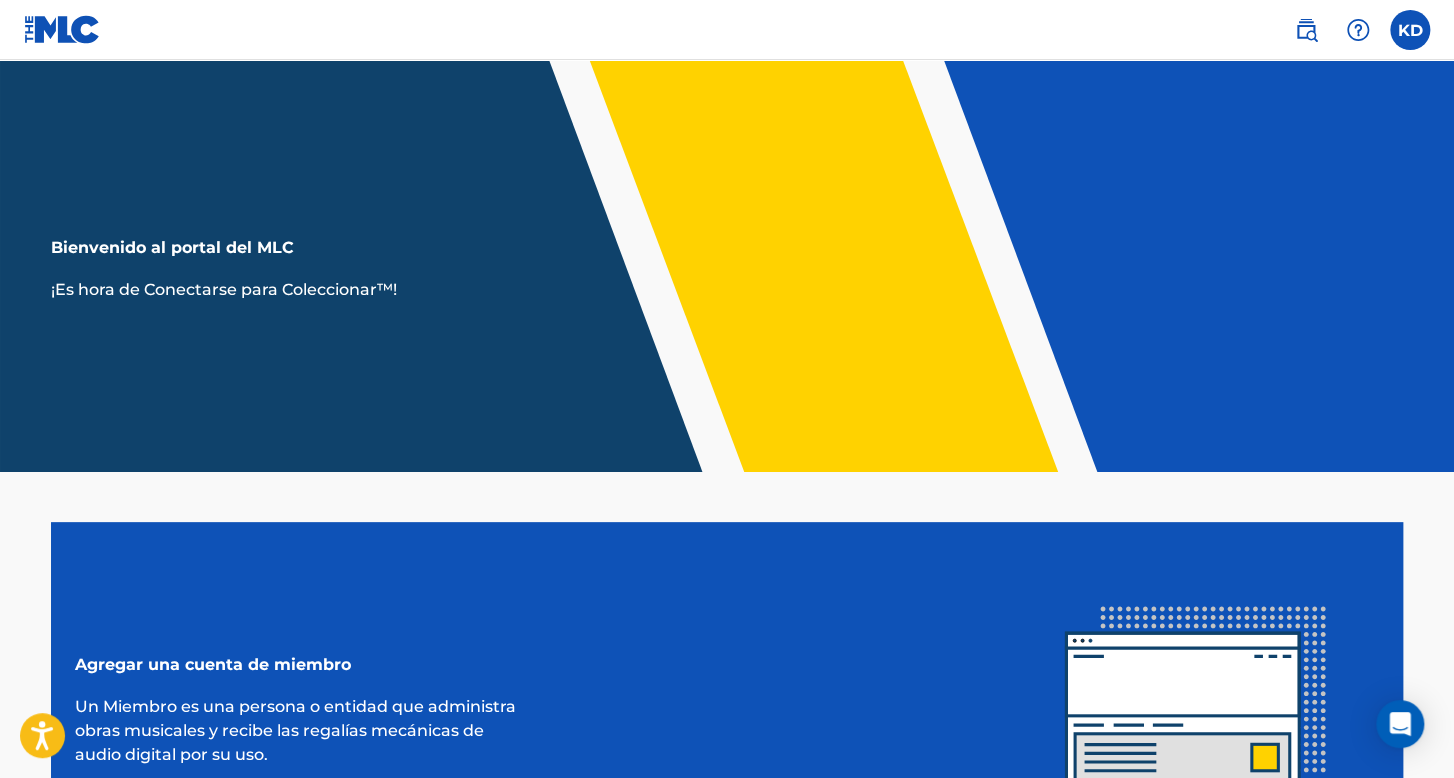 scroll, scrollTop: 0, scrollLeft: 0, axis: both 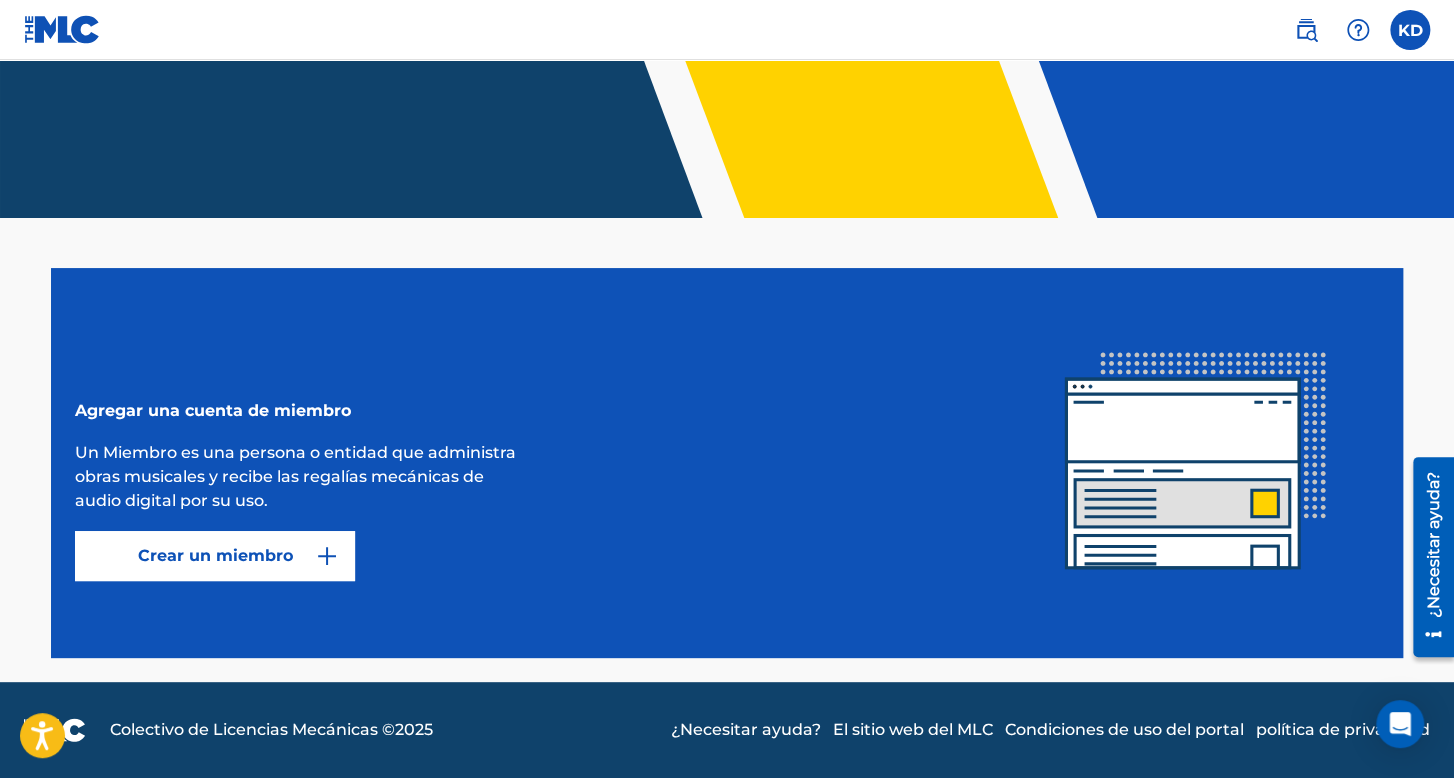 click on "Crear un miembro" at bounding box center (215, 555) 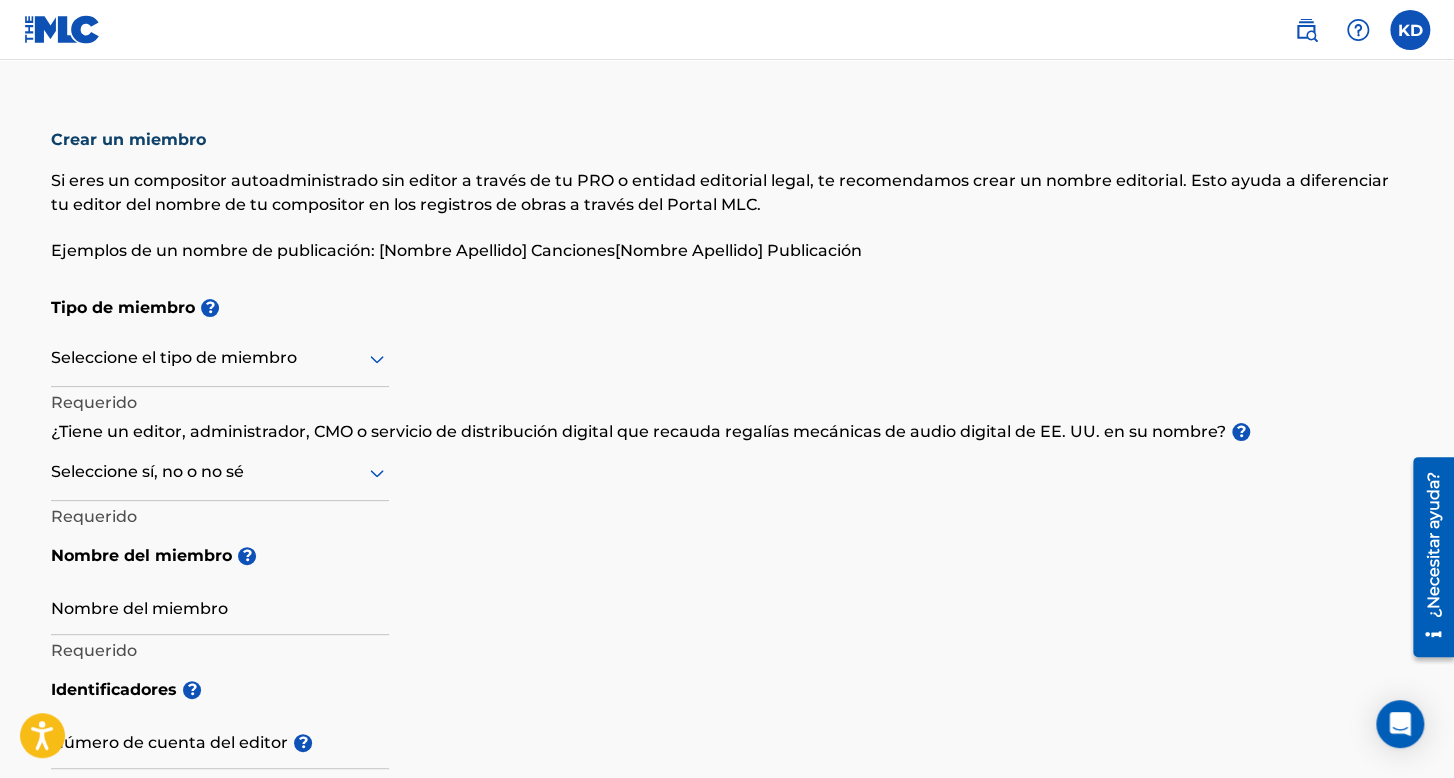 scroll, scrollTop: 200, scrollLeft: 0, axis: vertical 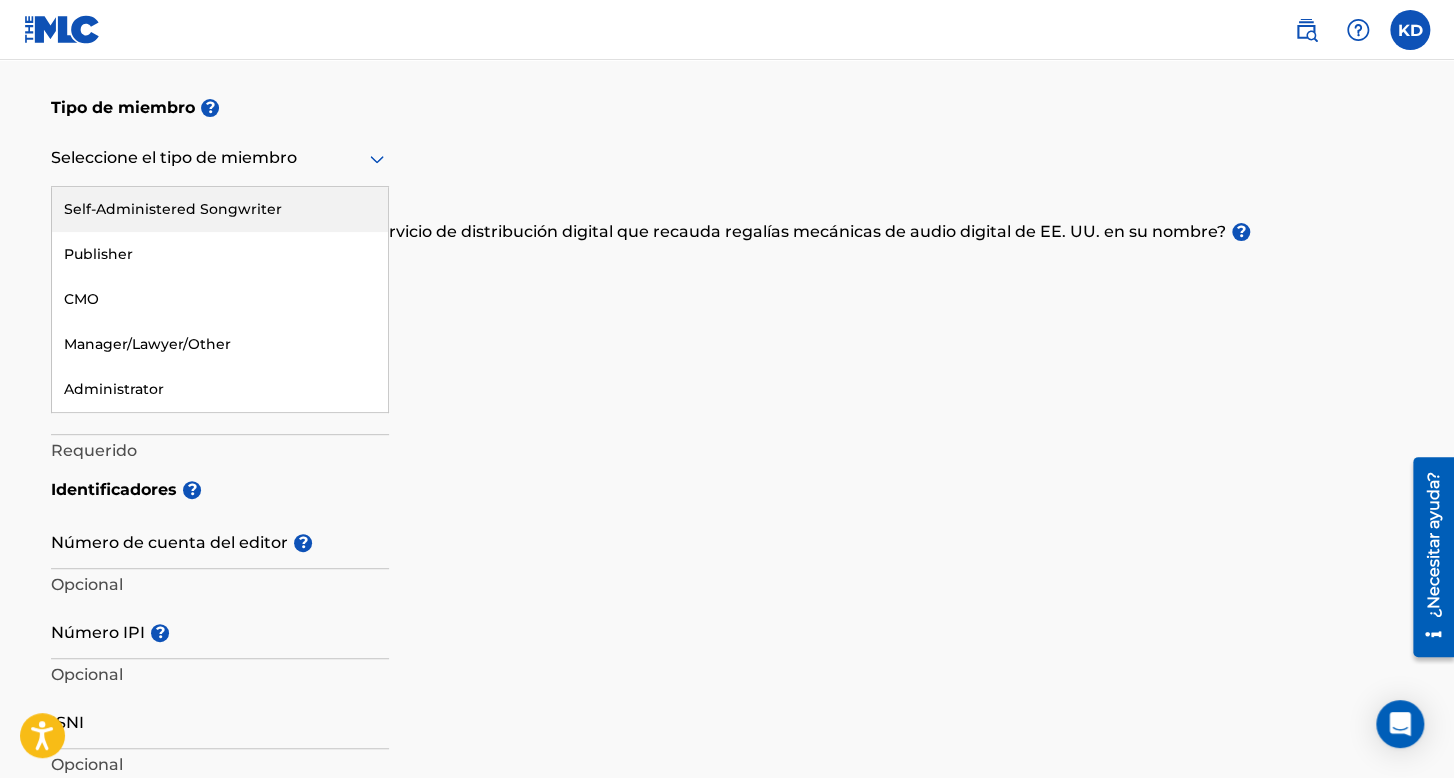 click at bounding box center (220, 158) 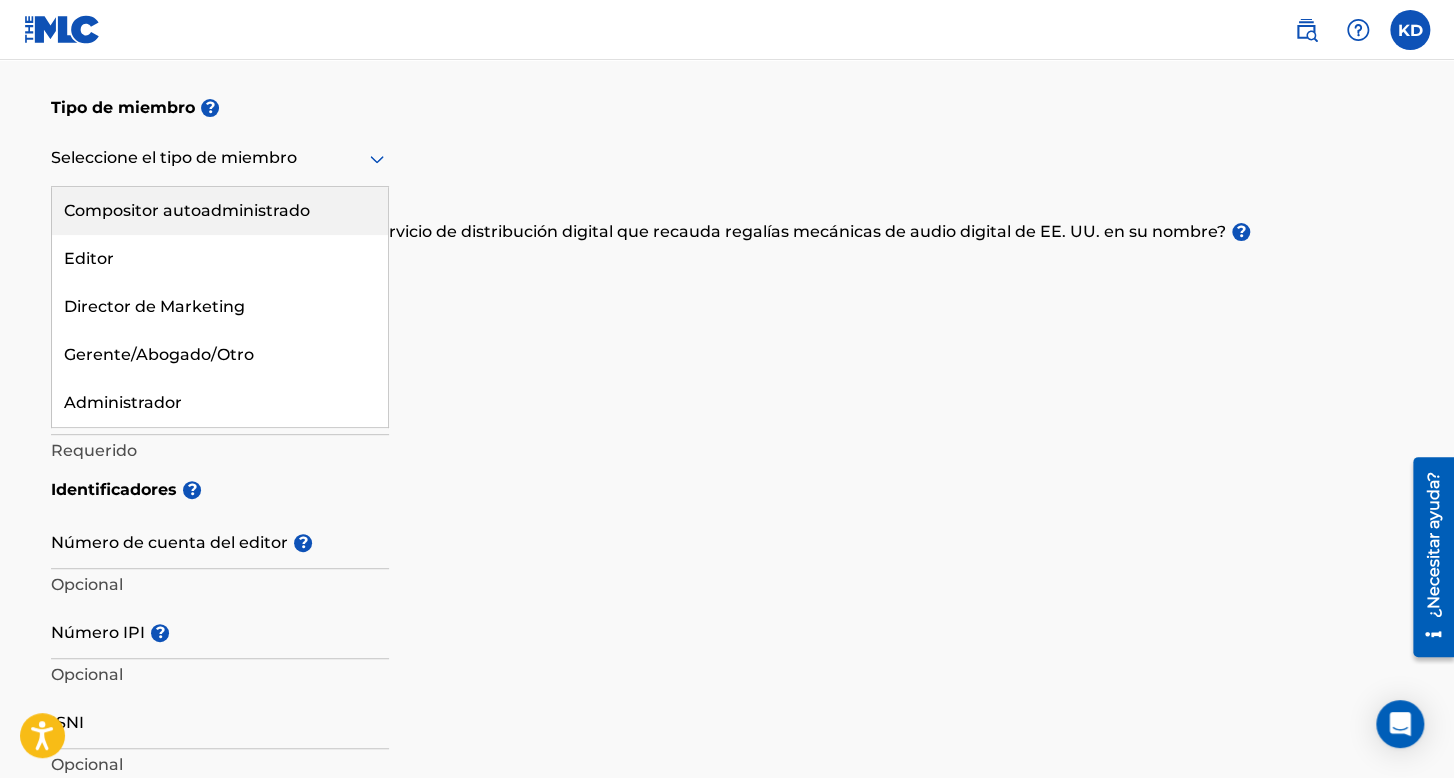 click on "Compositor autoadministrado" at bounding box center [187, 210] 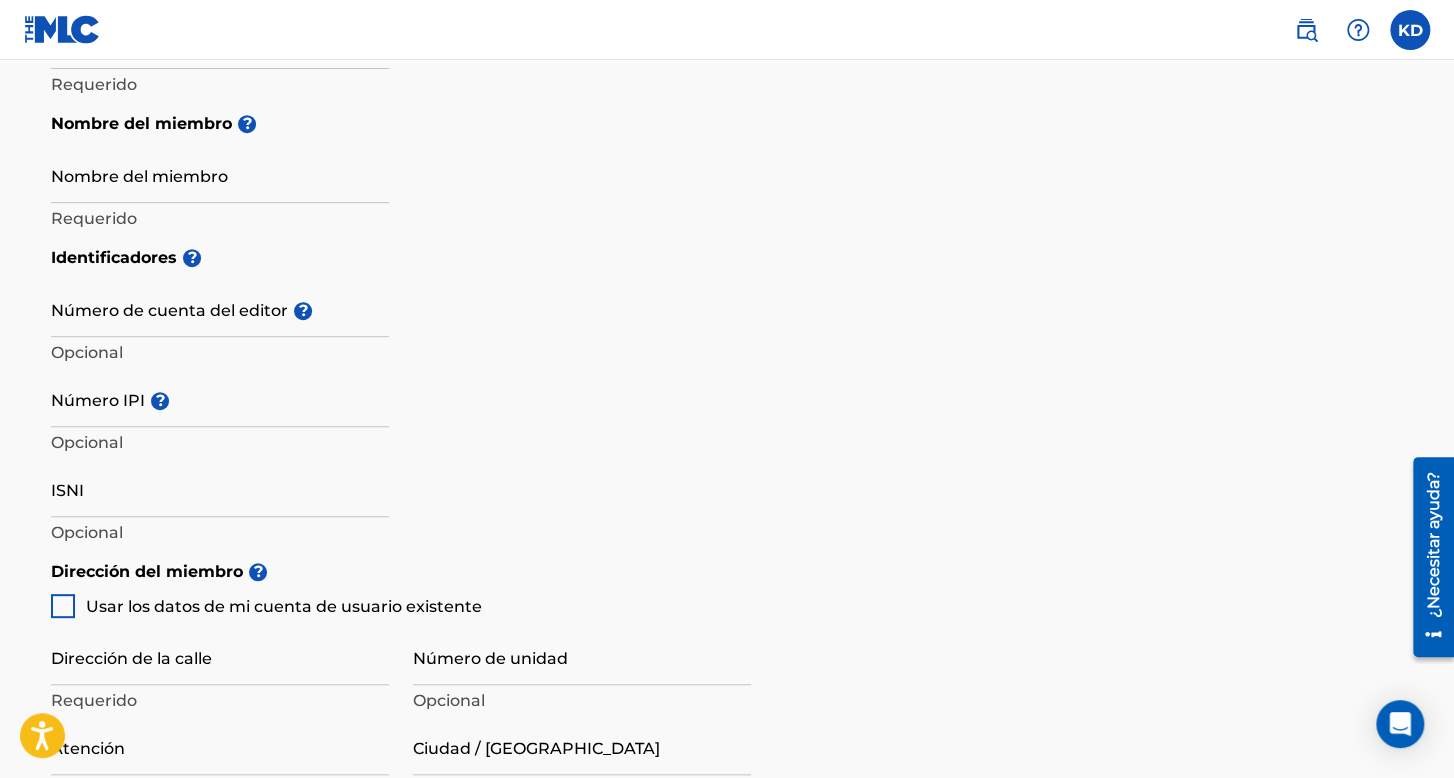 scroll, scrollTop: 400, scrollLeft: 0, axis: vertical 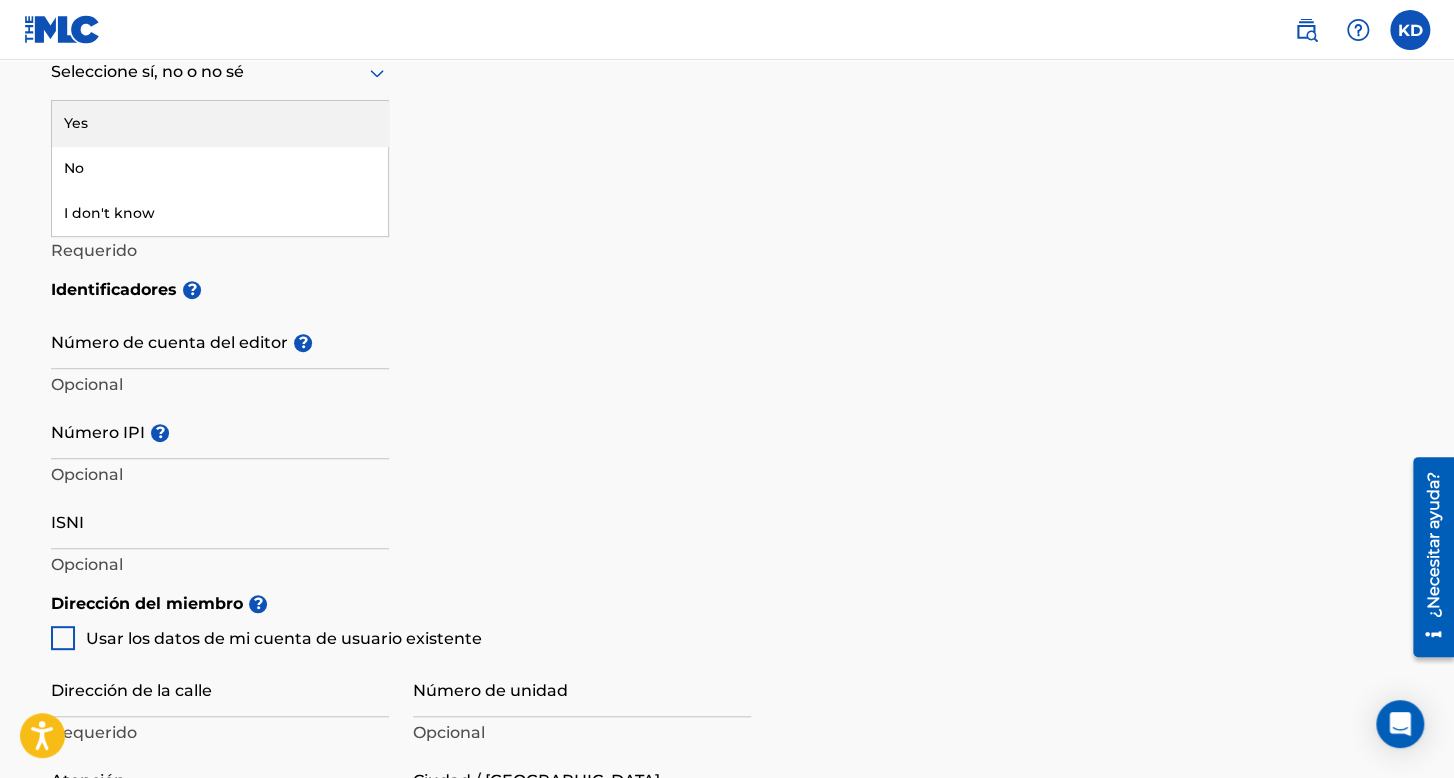 click at bounding box center (220, 72) 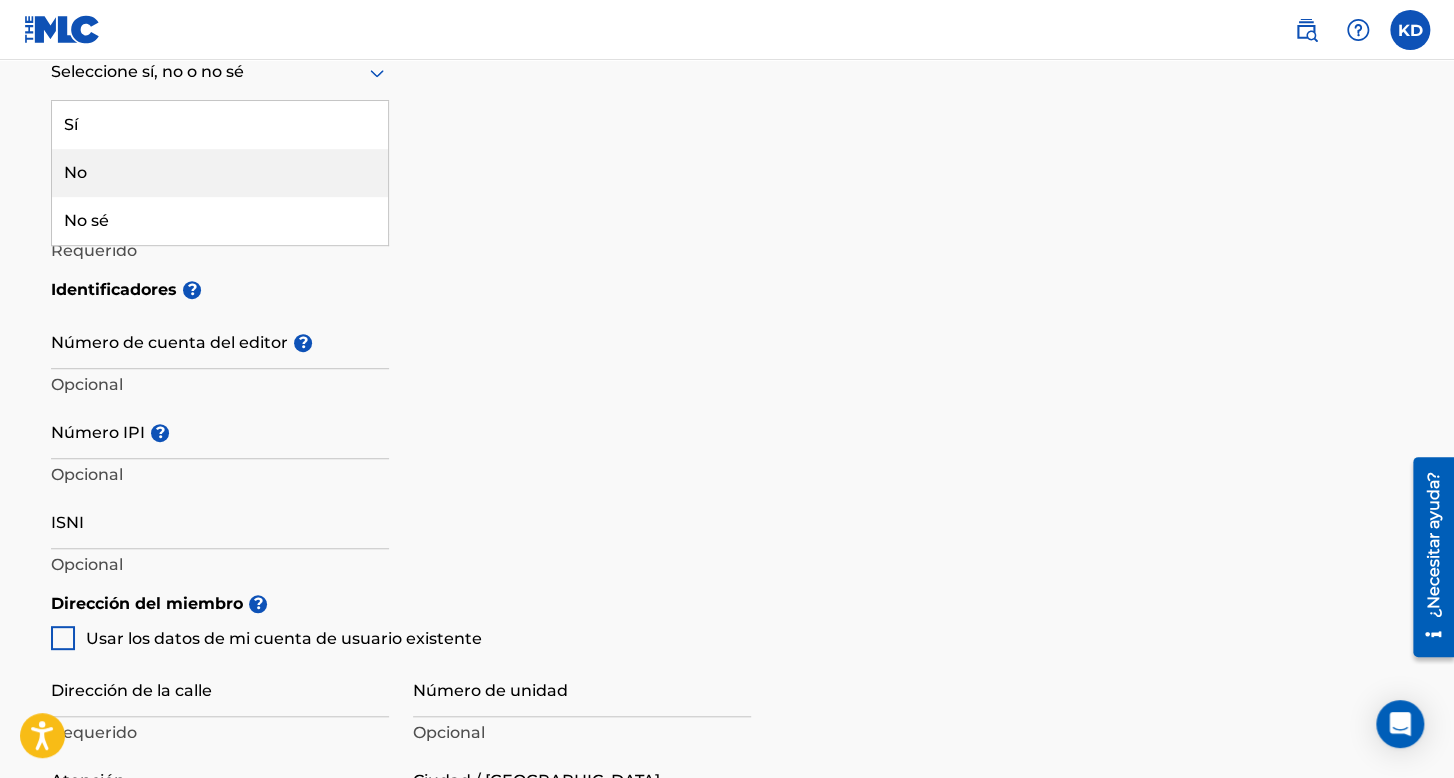 click on "No" at bounding box center [220, 173] 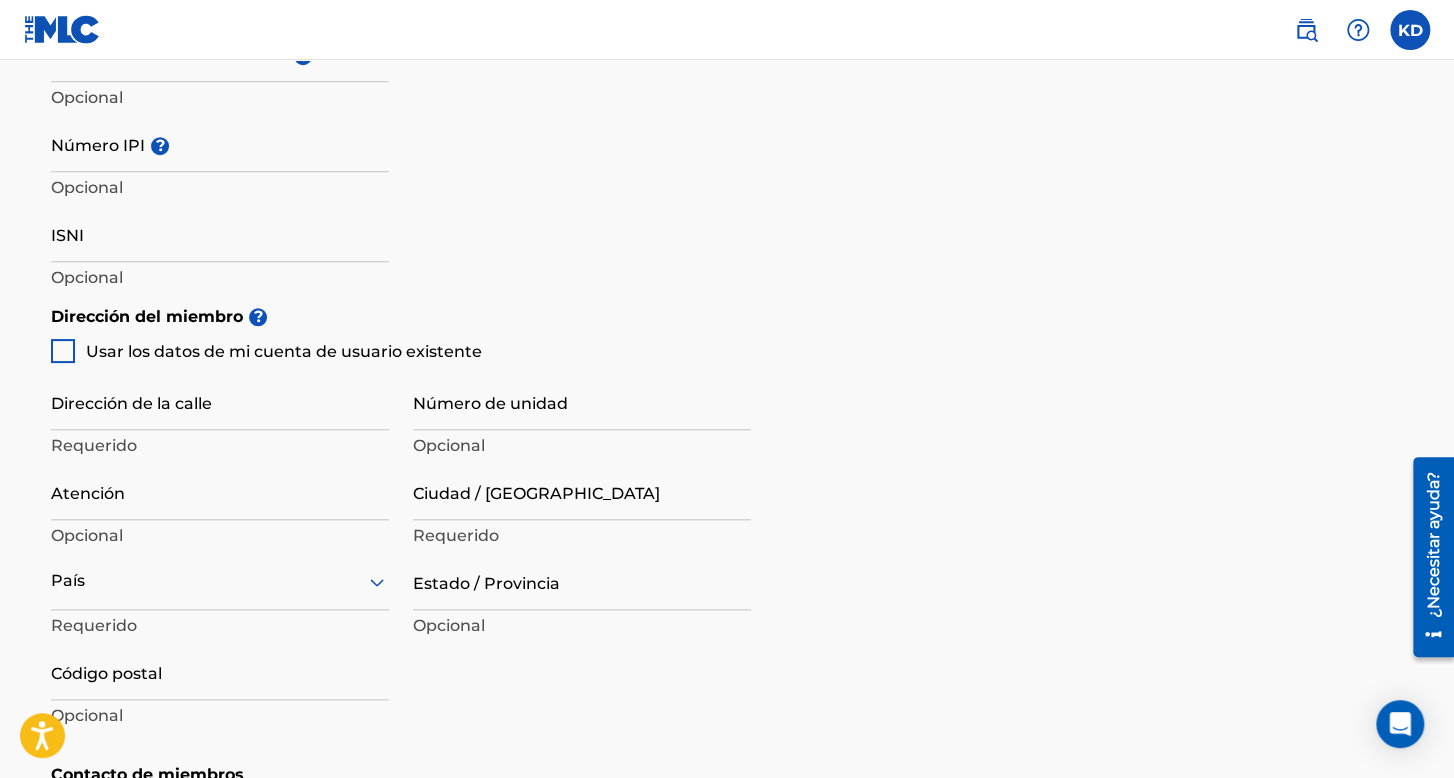 scroll, scrollTop: 700, scrollLeft: 0, axis: vertical 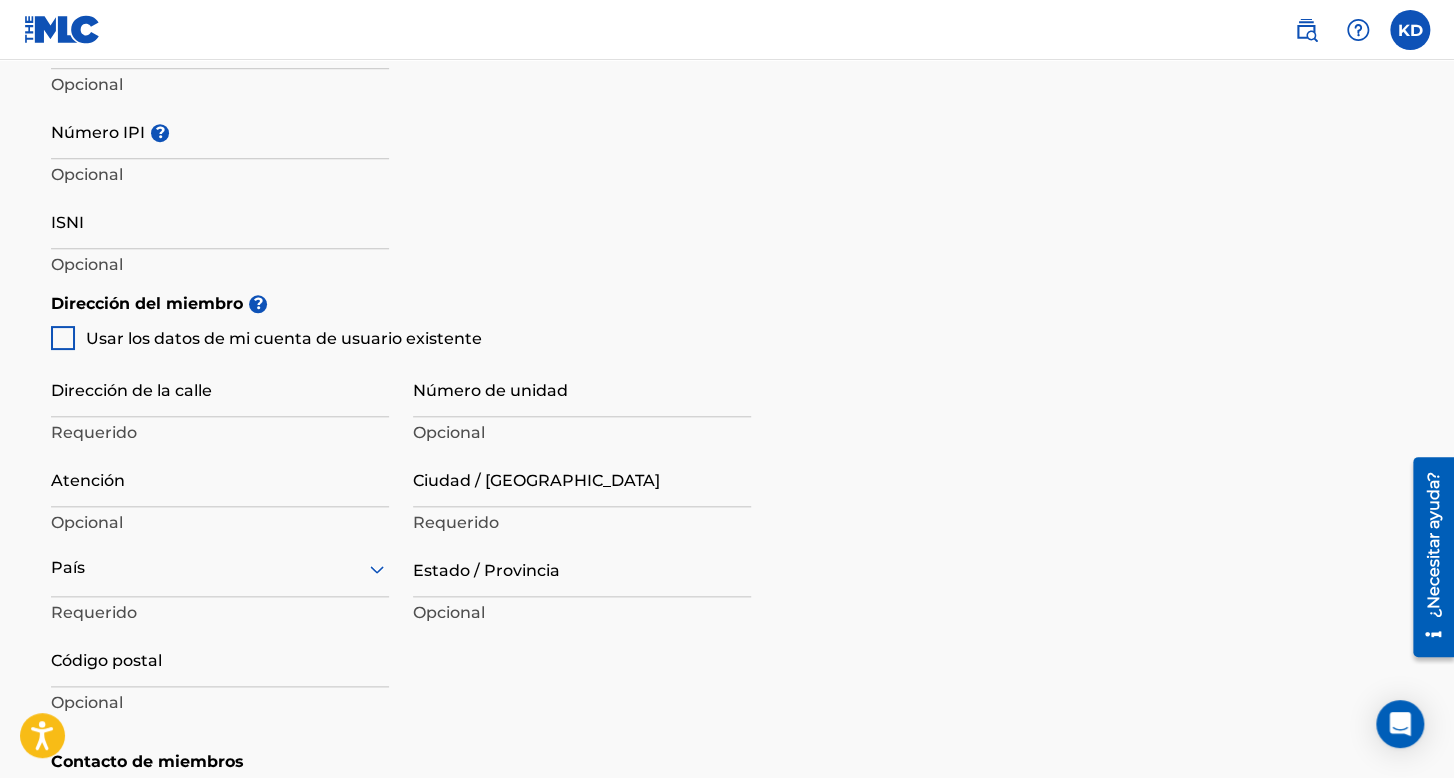 click at bounding box center [63, 338] 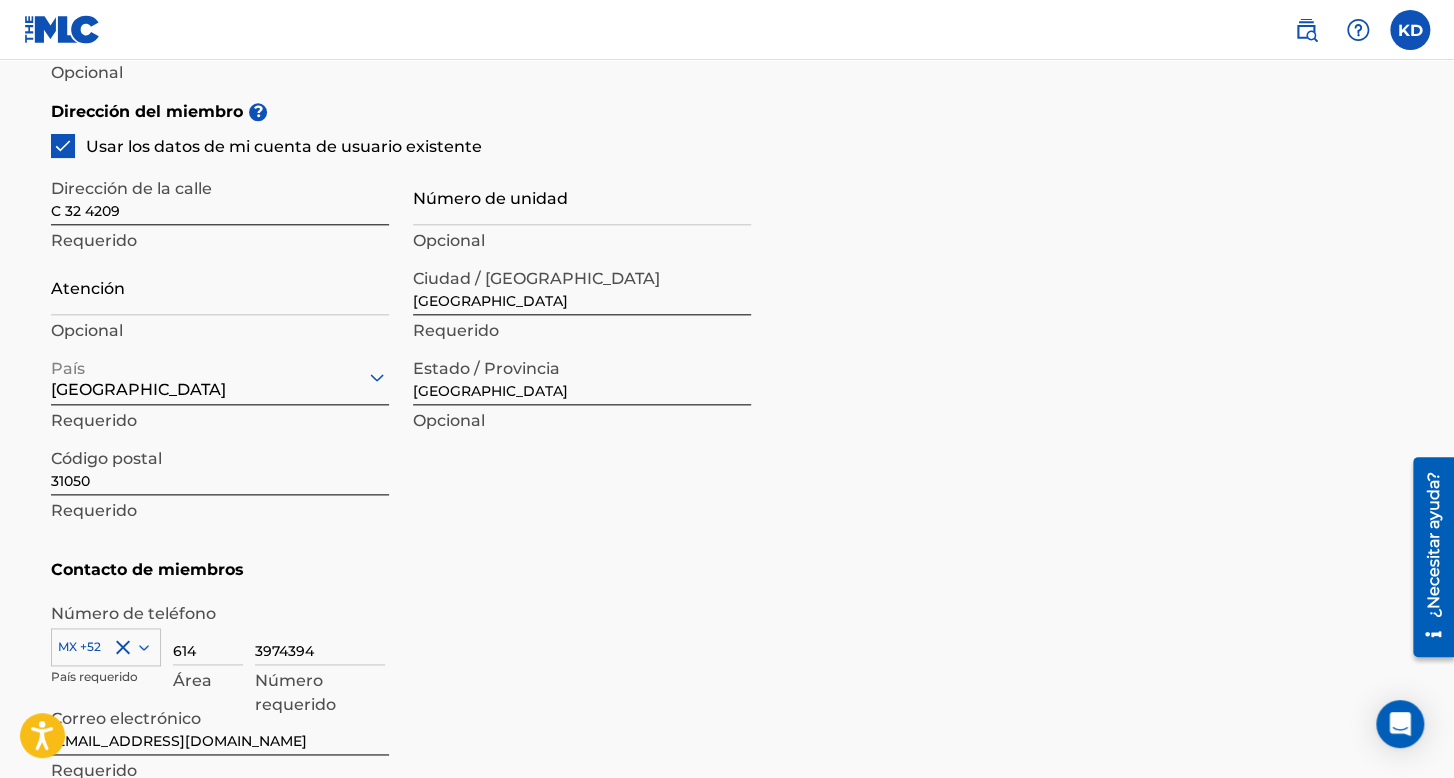 scroll, scrollTop: 1187, scrollLeft: 0, axis: vertical 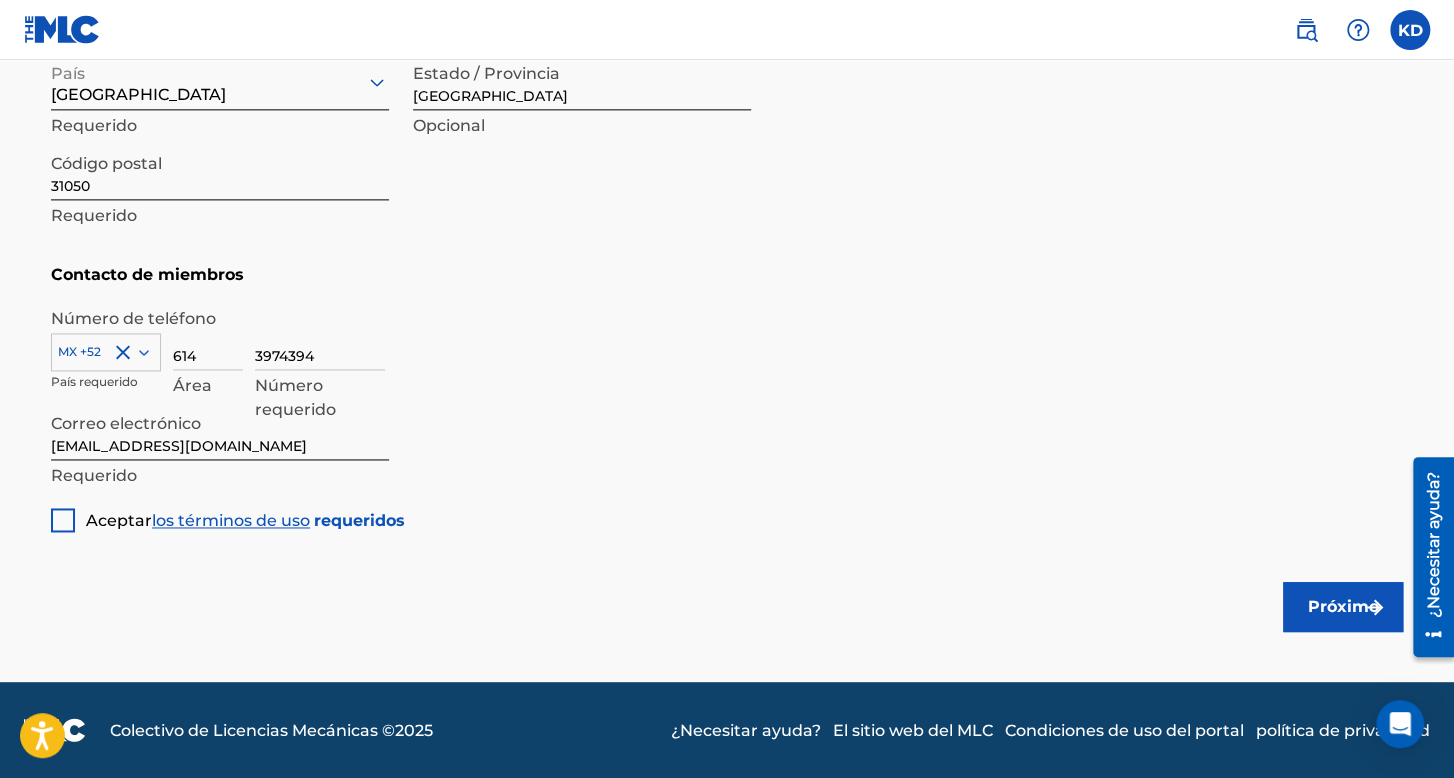 click at bounding box center [63, 520] 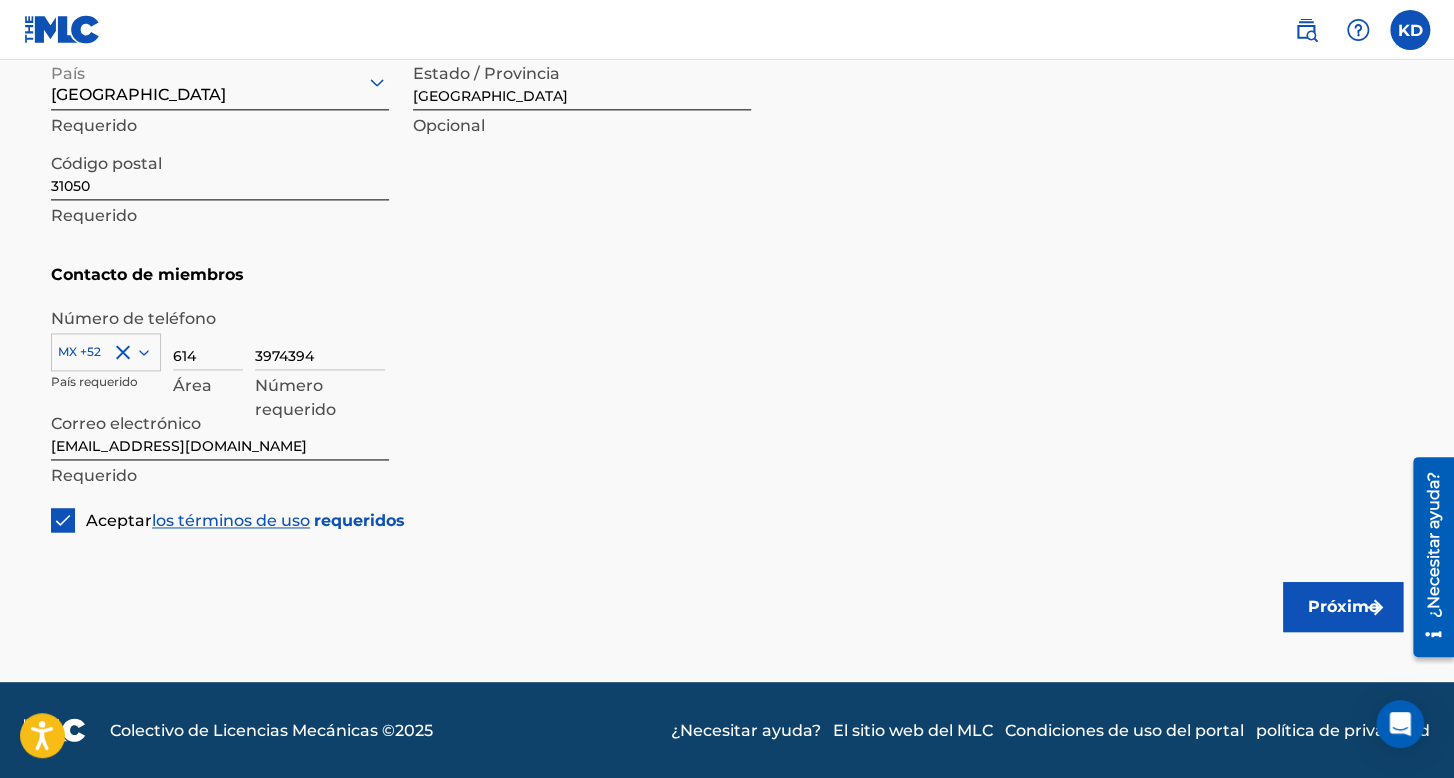 click on "Próximo" at bounding box center (1343, 606) 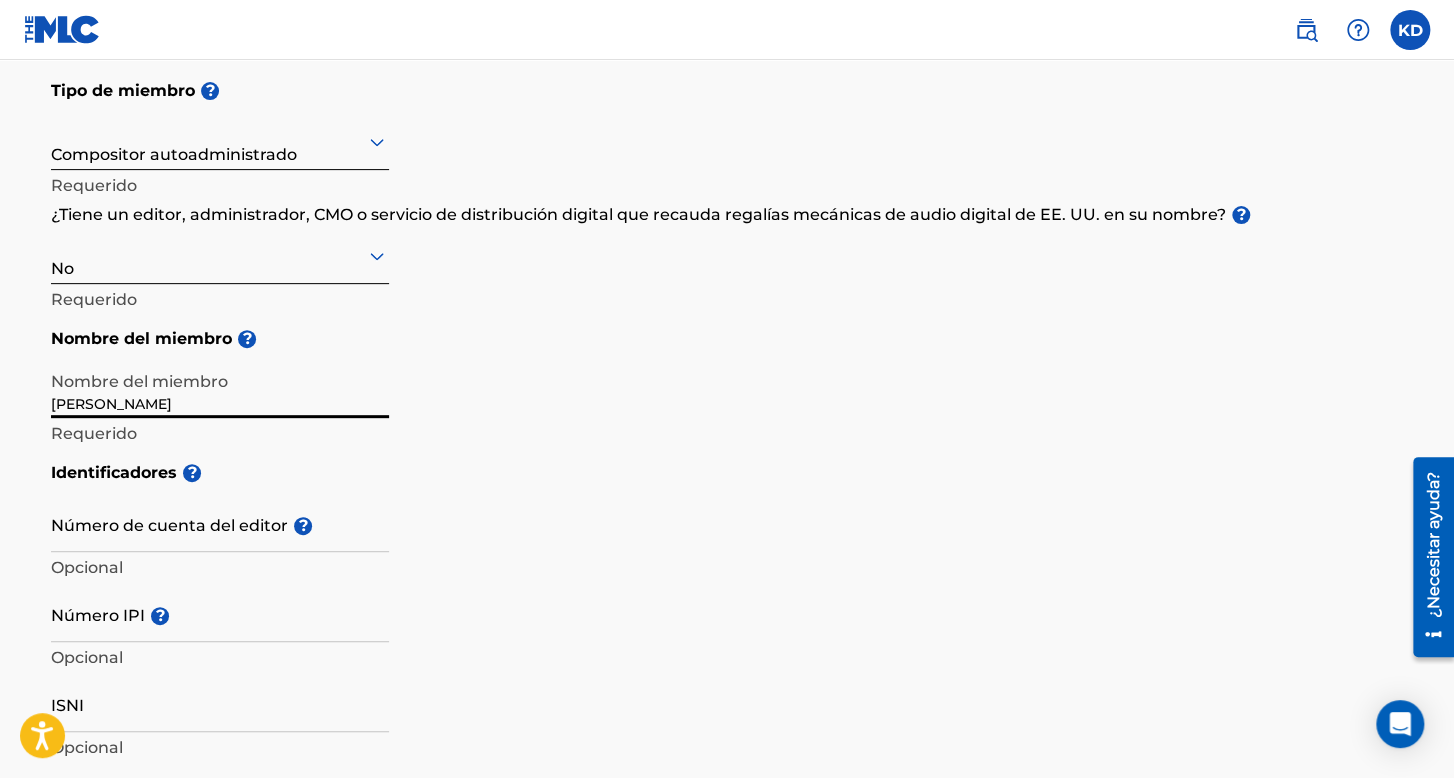 type on "[PERSON_NAME]" 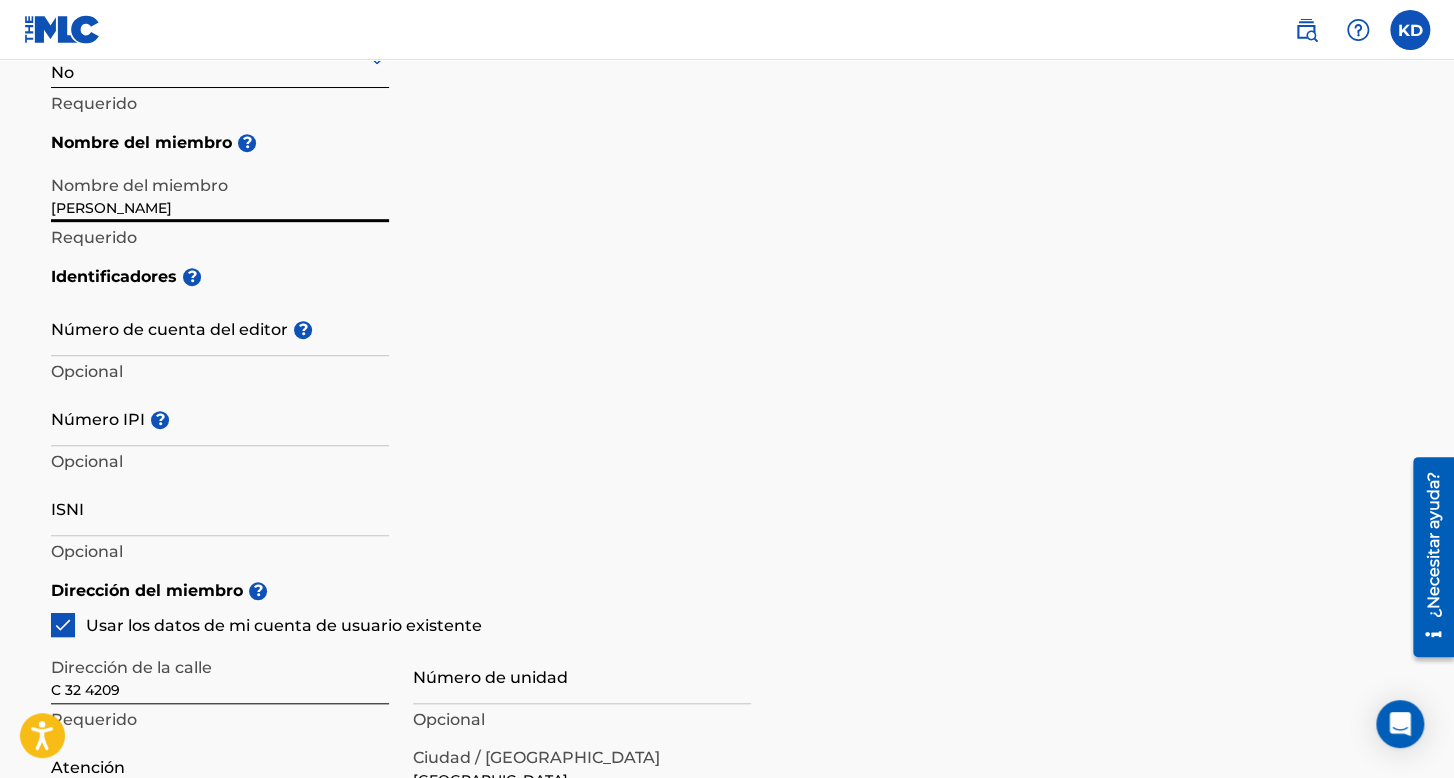 scroll, scrollTop: 417, scrollLeft: 0, axis: vertical 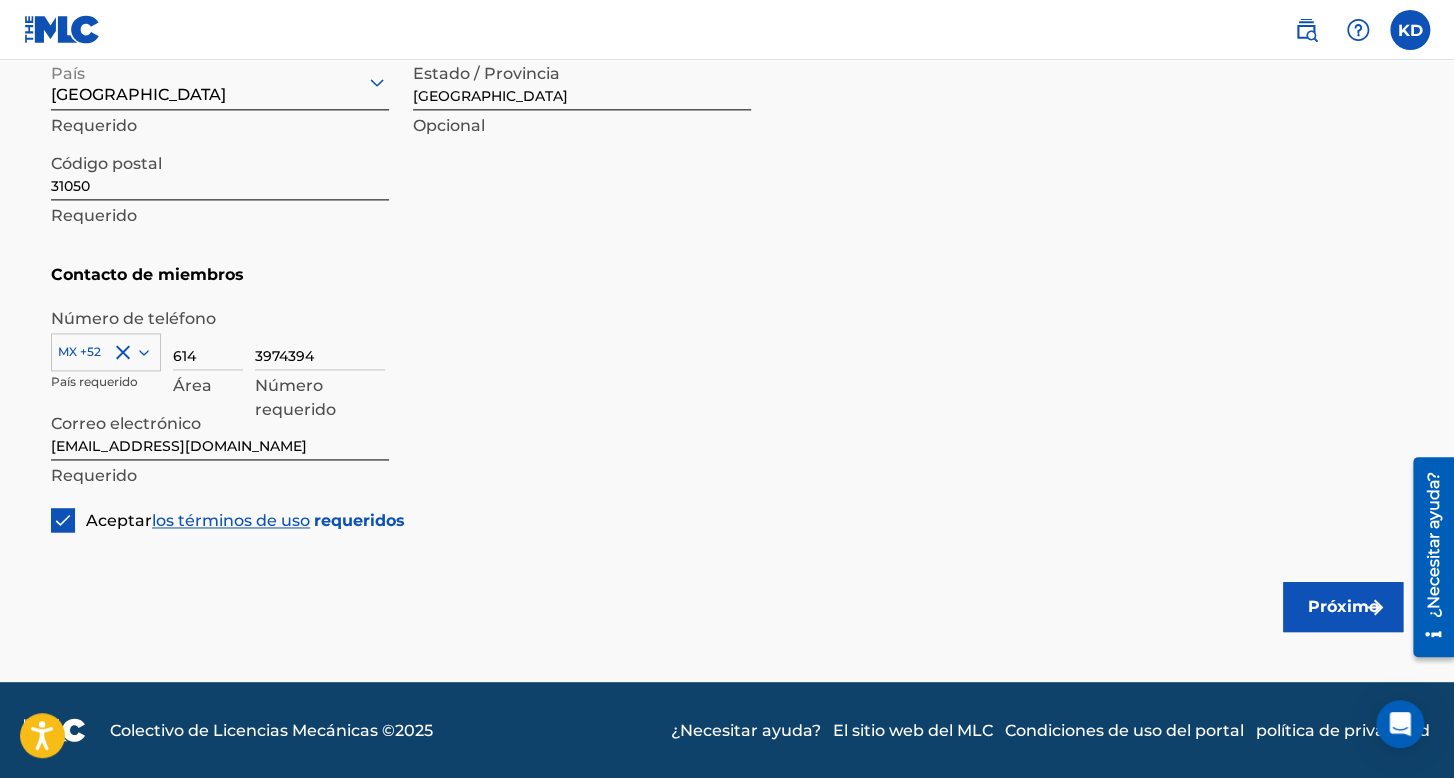 click on "Próximo" at bounding box center (1343, 607) 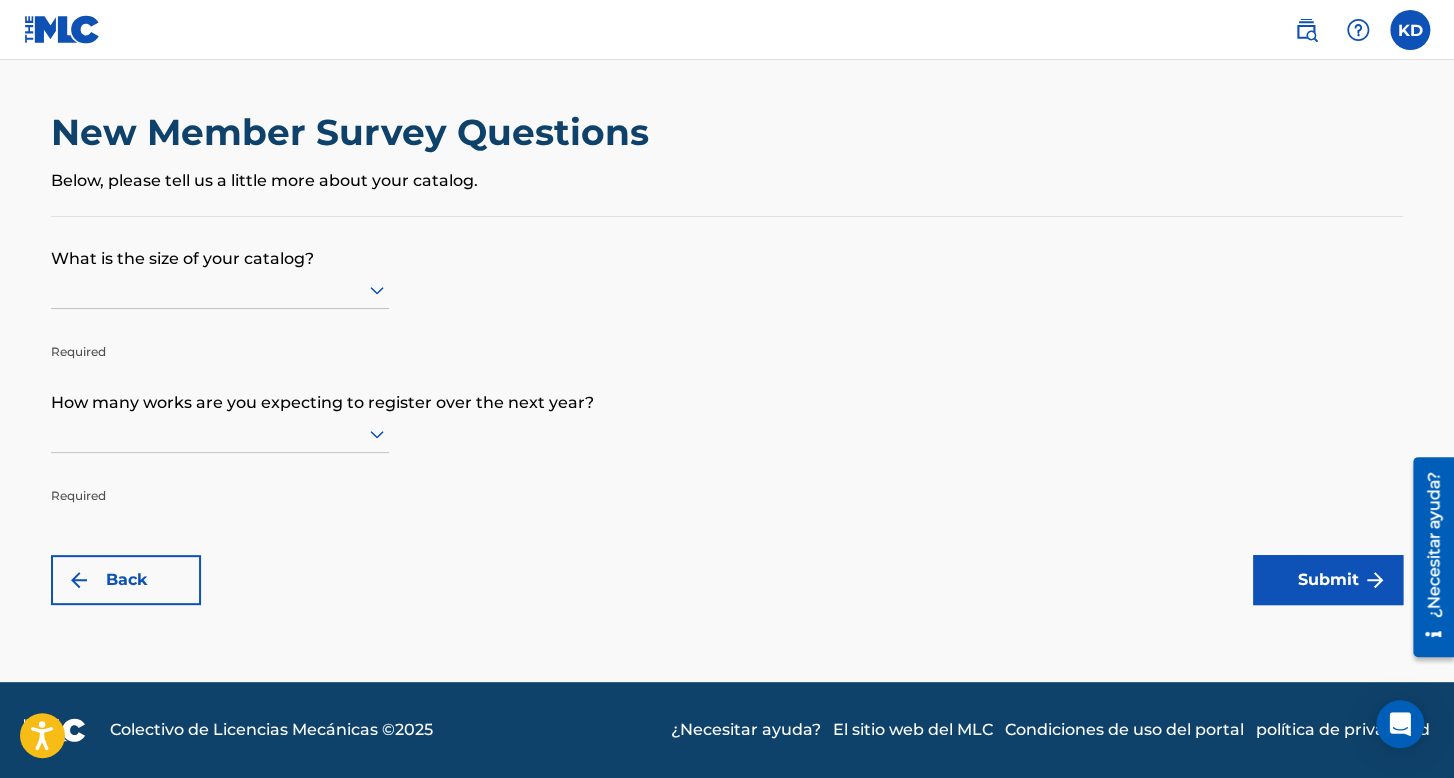 scroll, scrollTop: 0, scrollLeft: 0, axis: both 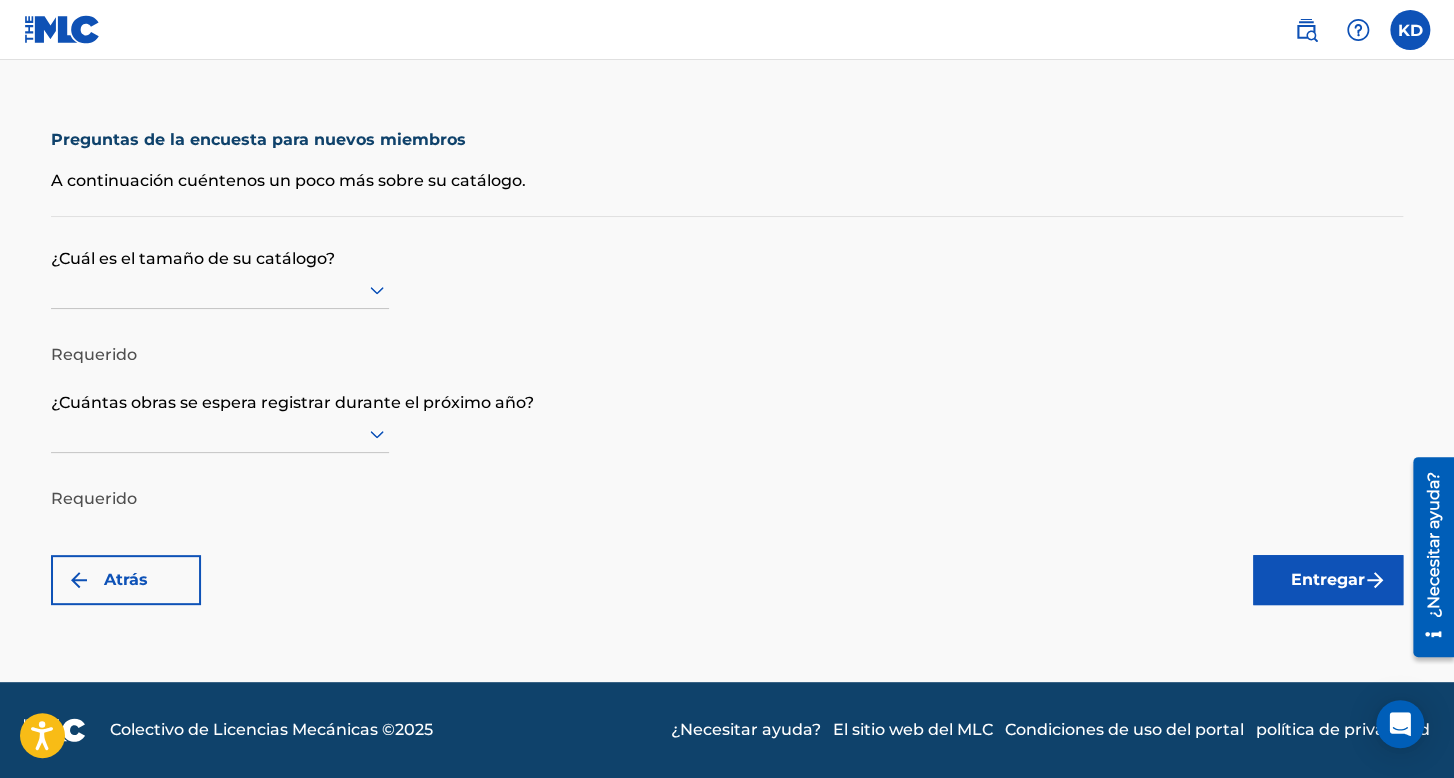 click at bounding box center (220, 289) 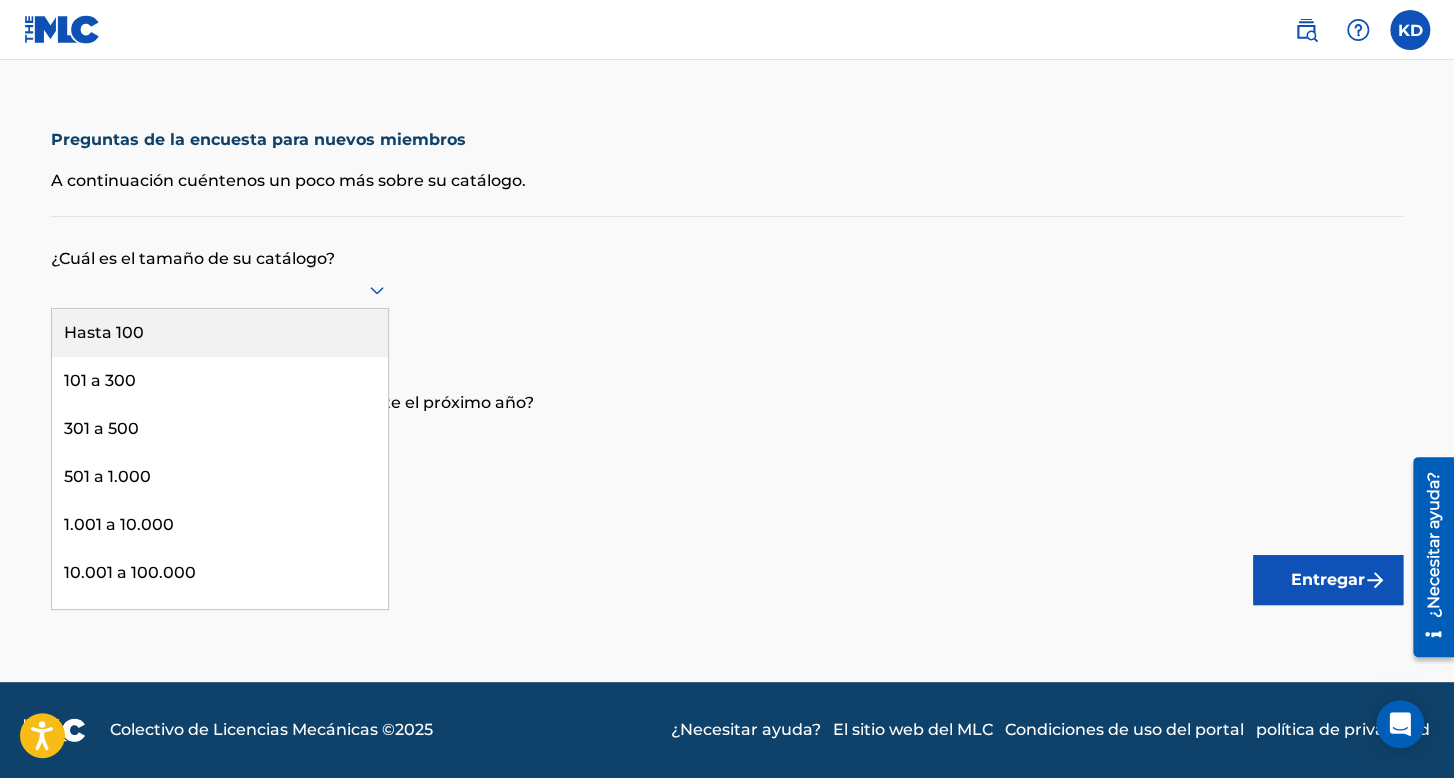 click on "Hasta 100" at bounding box center (220, 333) 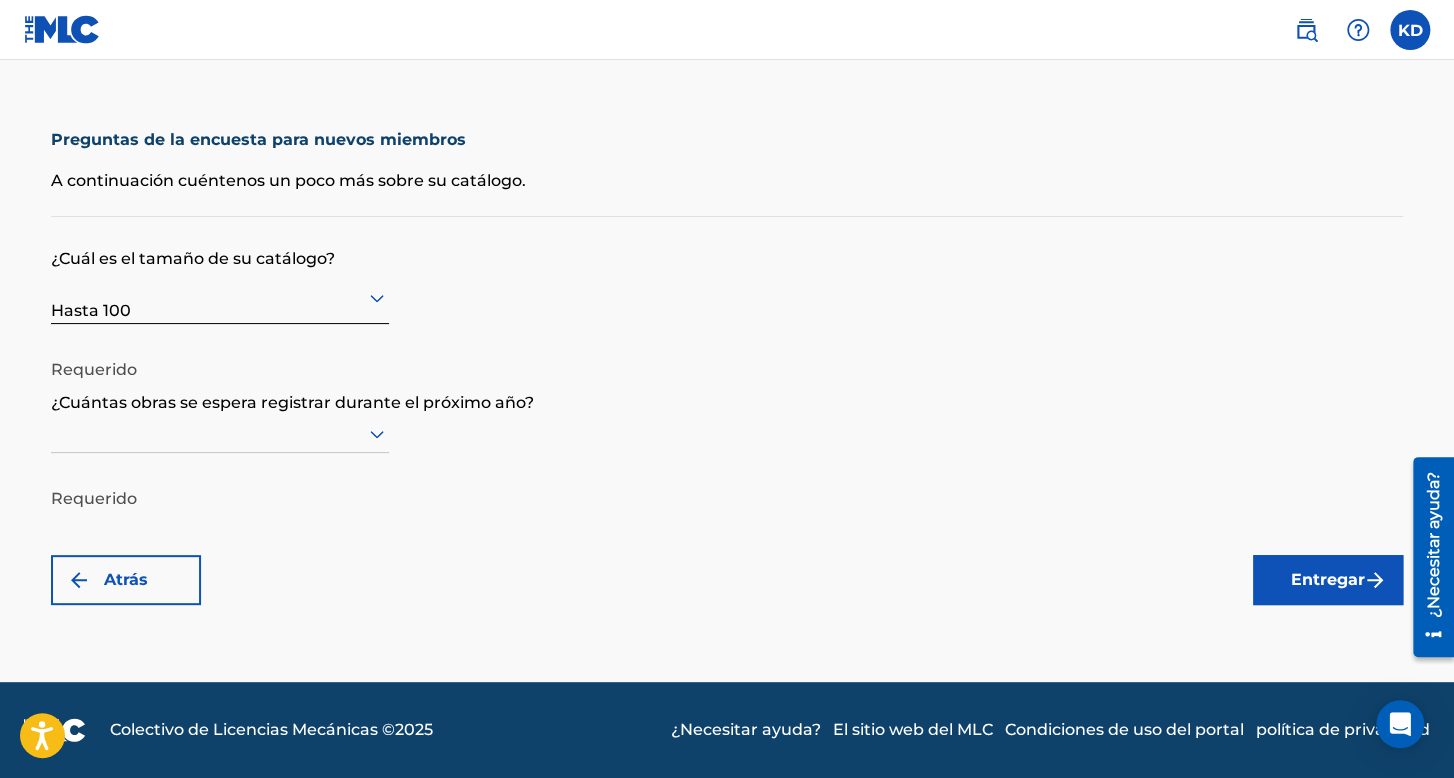 click at bounding box center [220, 433] 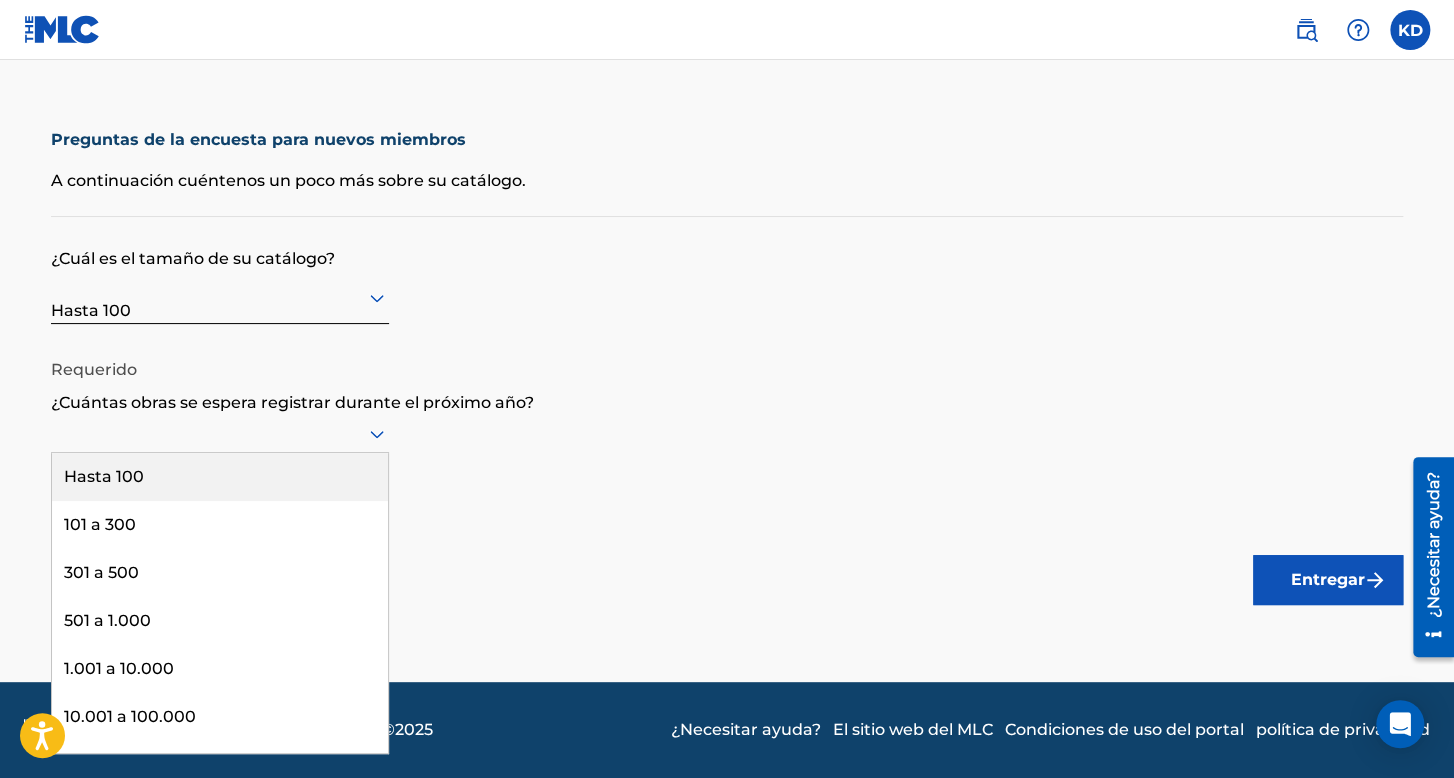 click on "Hasta 100" at bounding box center [220, 477] 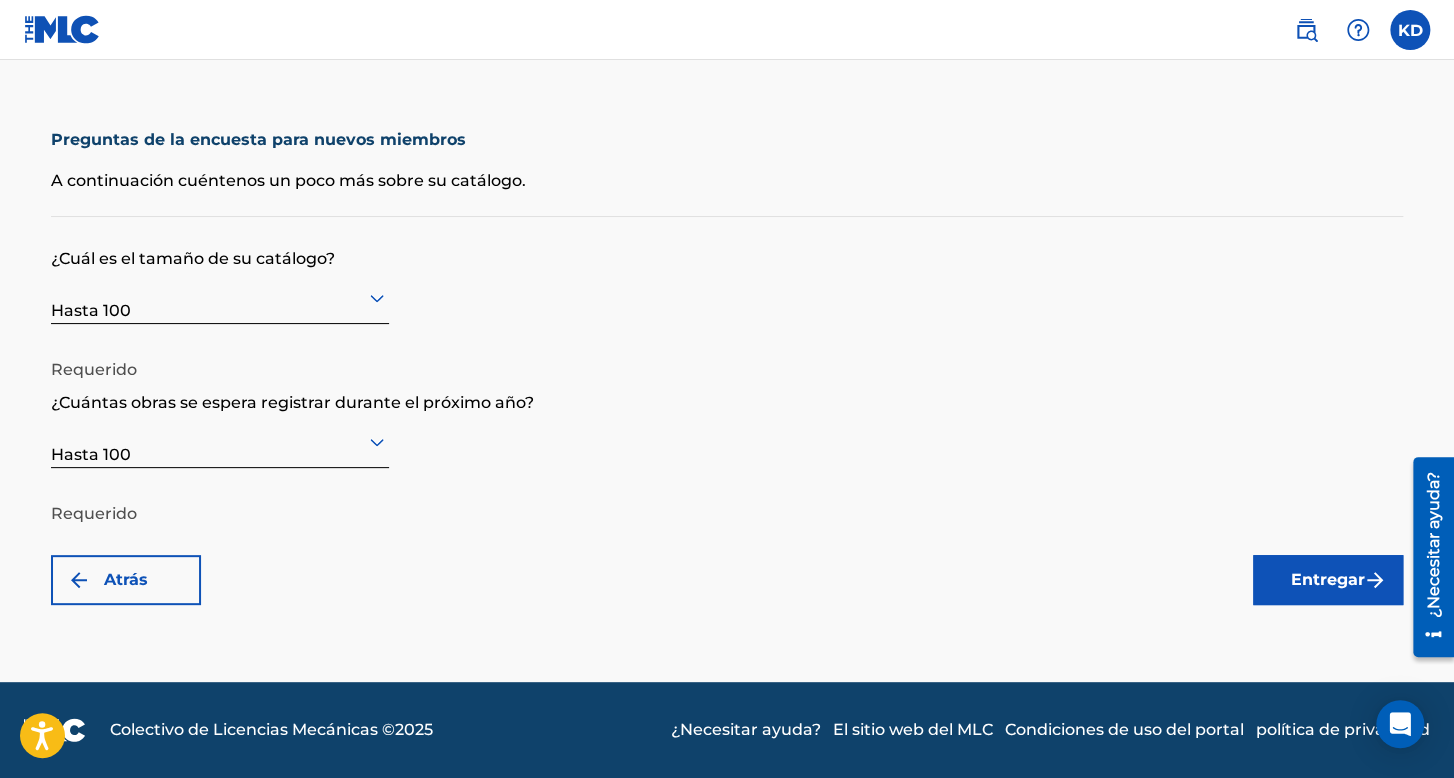 click on "Entregar" at bounding box center [1328, 579] 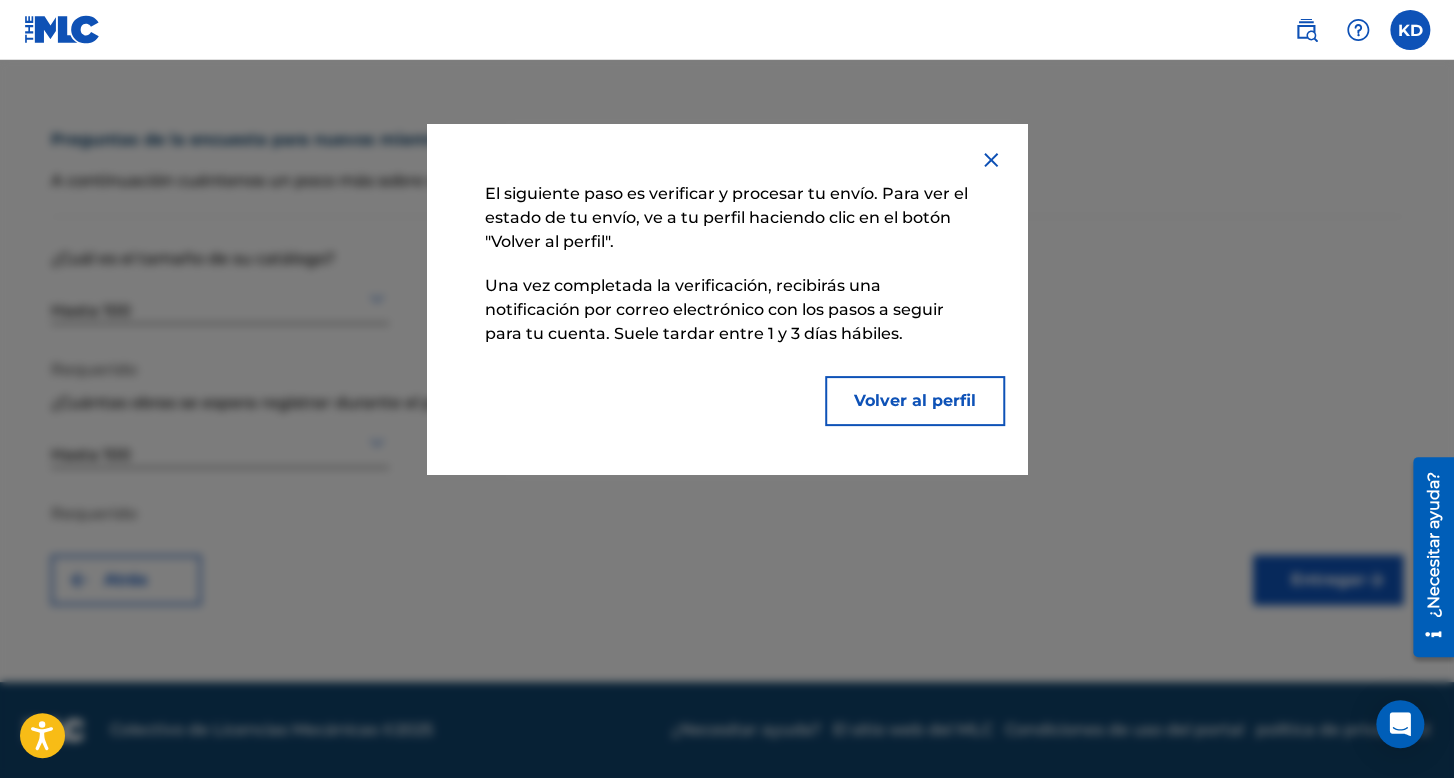 click on "Volver al perfil" at bounding box center [915, 401] 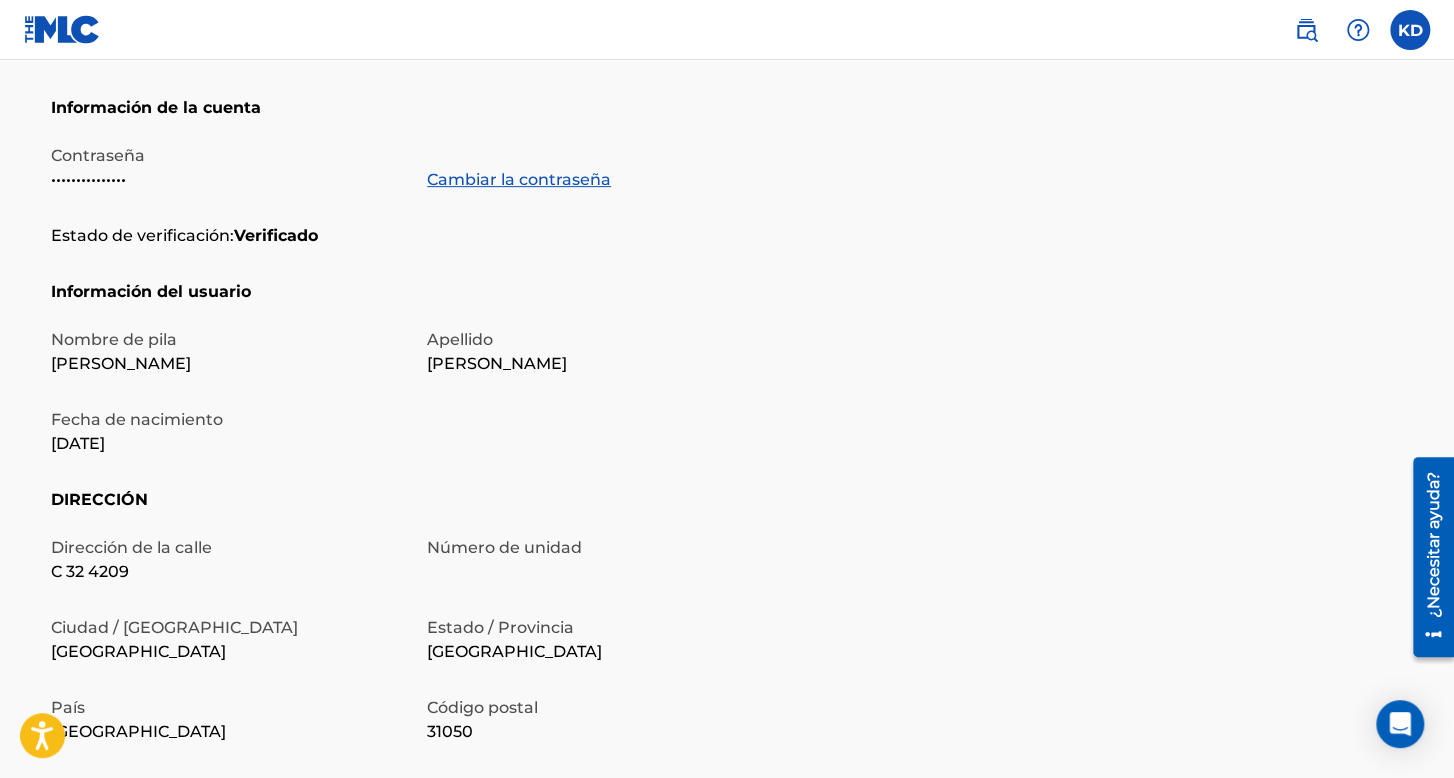 scroll, scrollTop: 100, scrollLeft: 0, axis: vertical 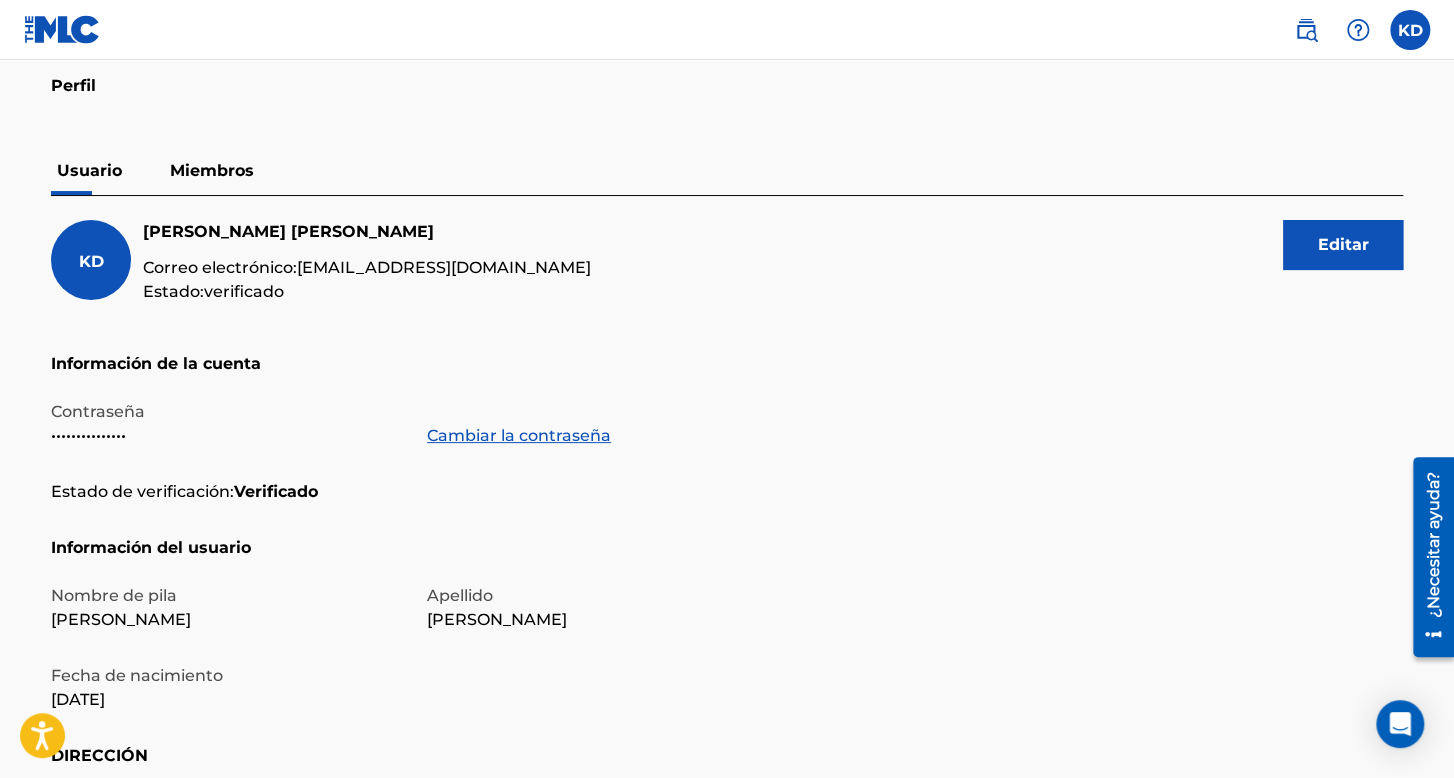click on "Miembros" at bounding box center (212, 170) 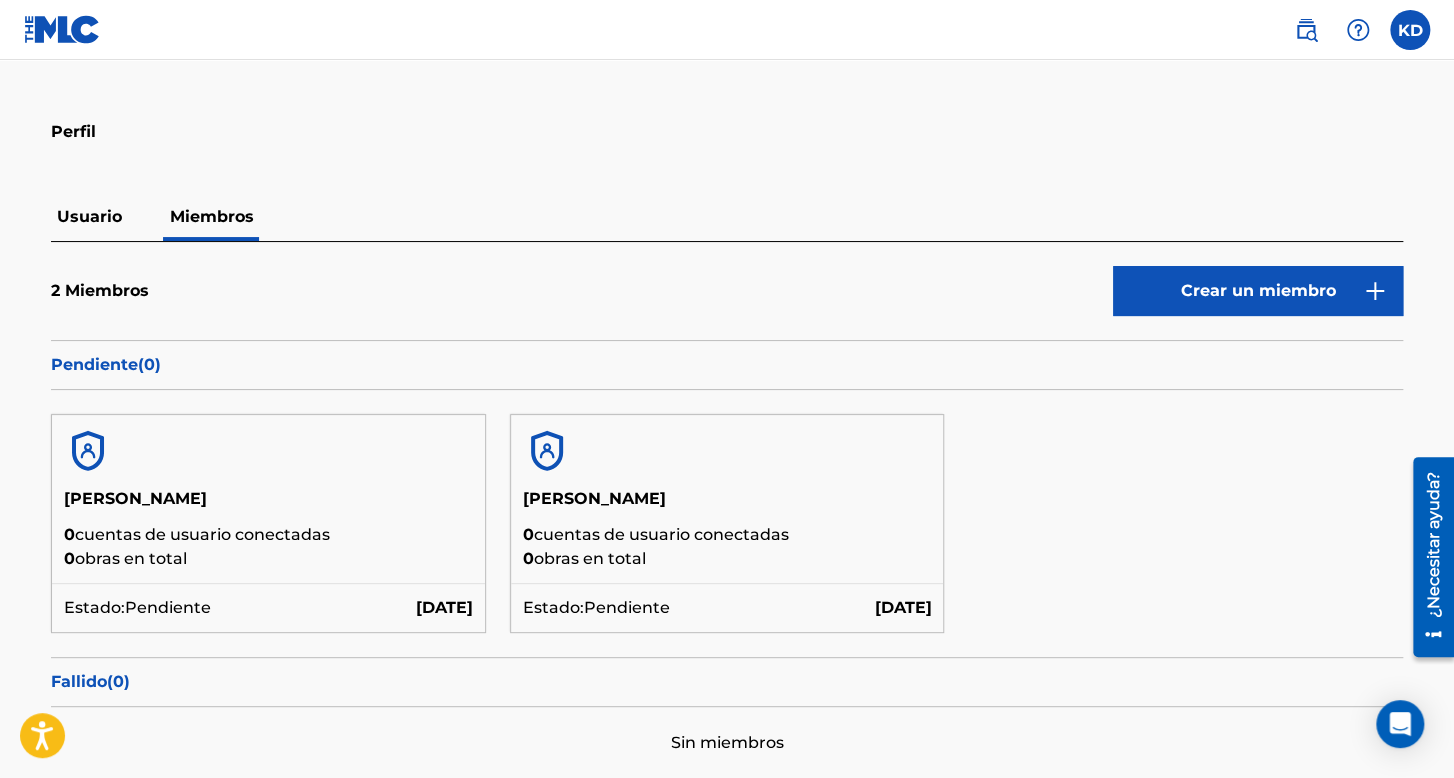 scroll, scrollTop: 0, scrollLeft: 0, axis: both 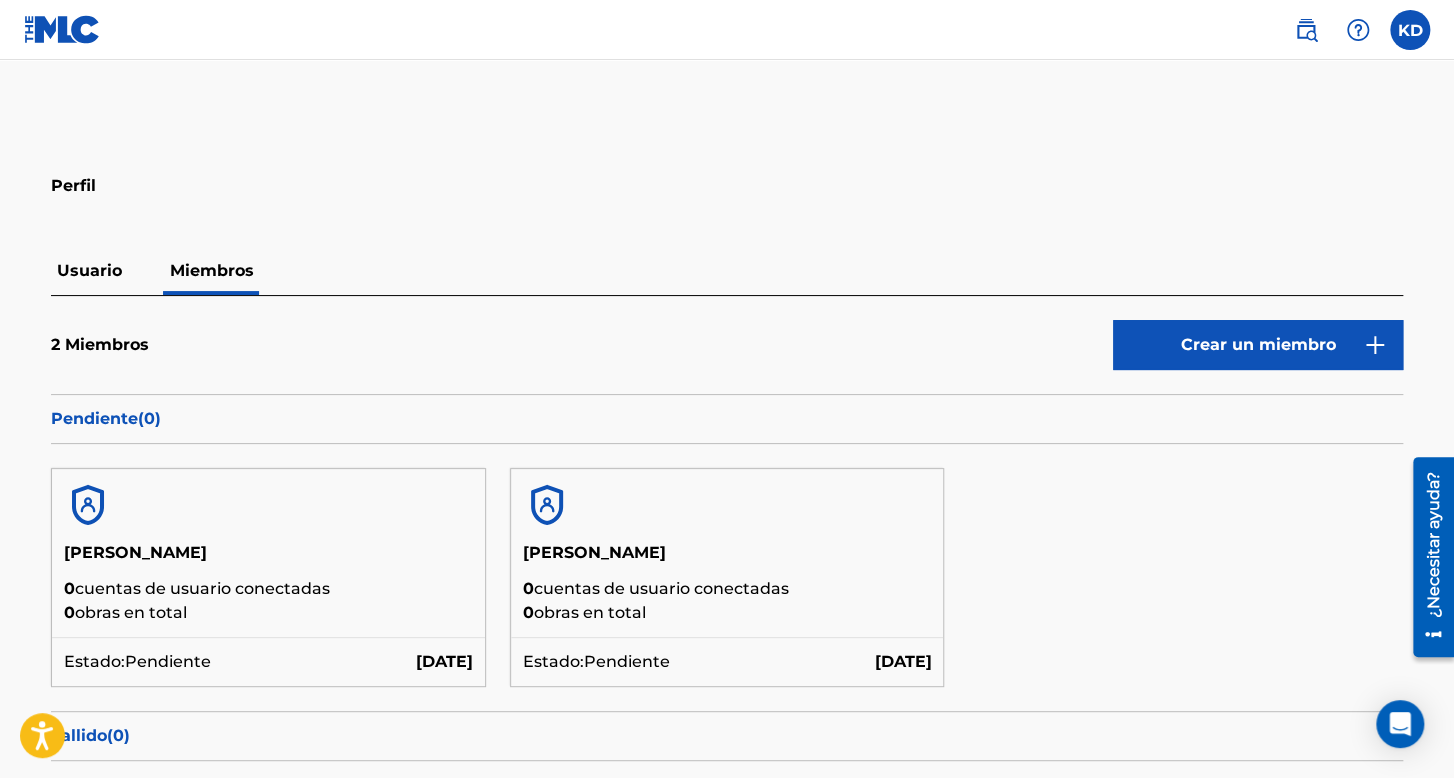 click at bounding box center (1410, 30) 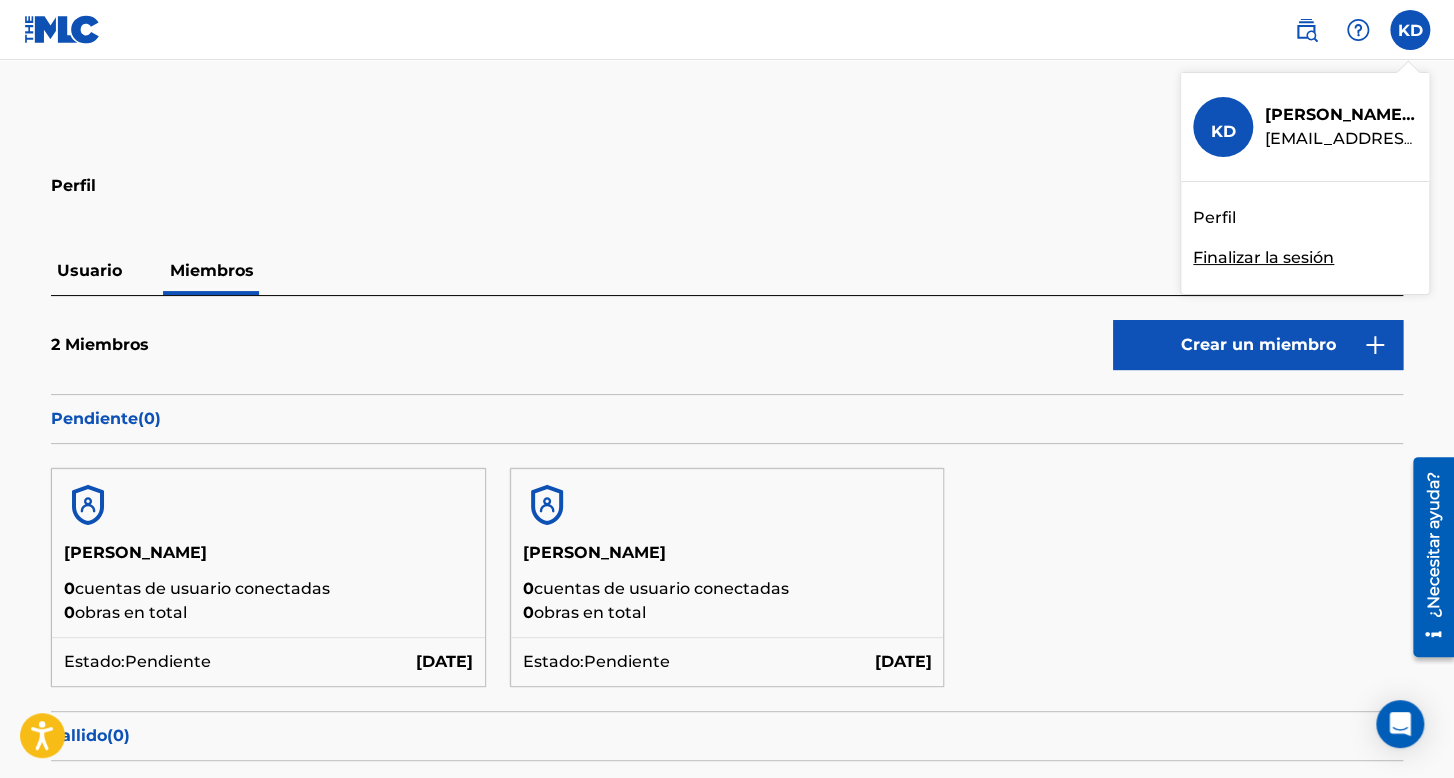 click on "Finalizar la sesión" at bounding box center (1263, 257) 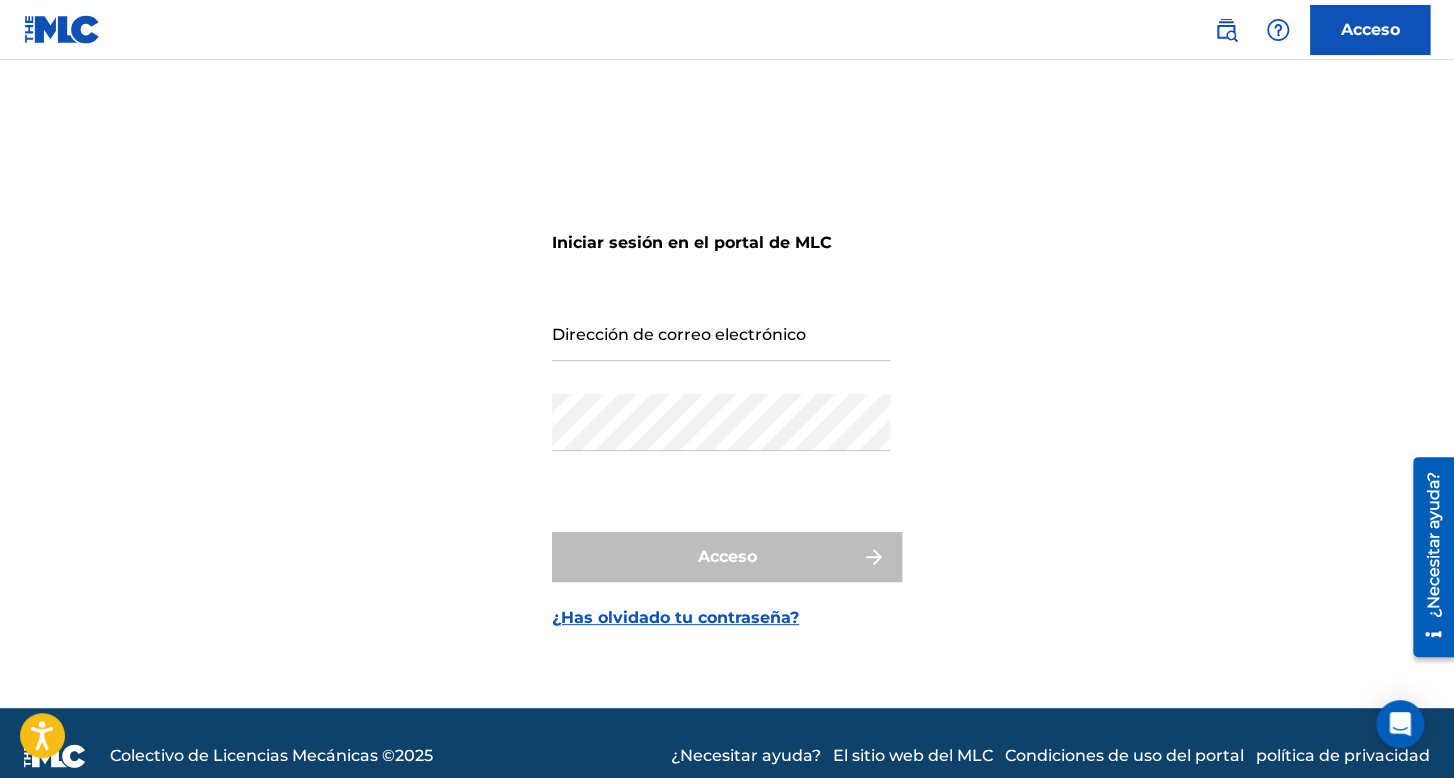 click on "Dirección de correo electrónico" at bounding box center (721, 332) 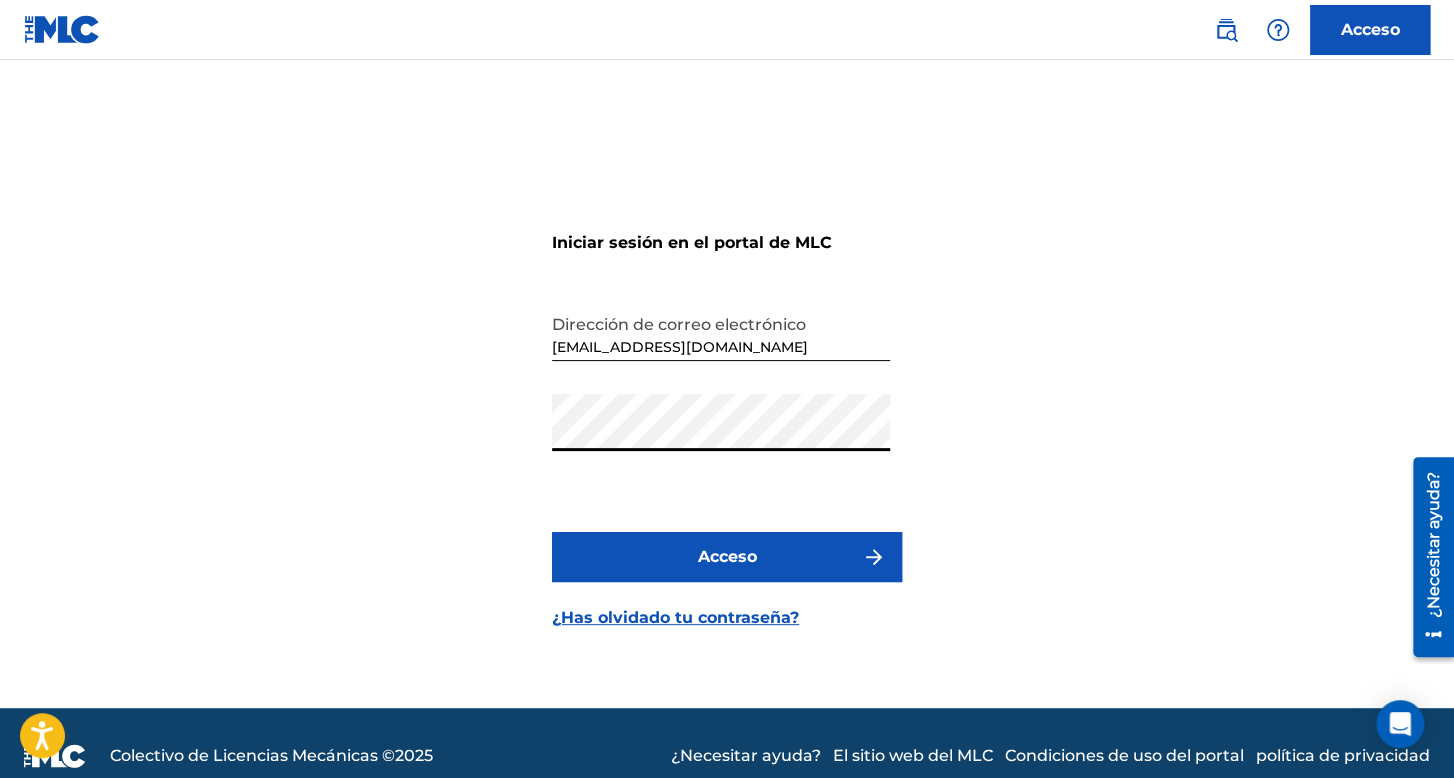 click on "Acceso" at bounding box center (727, 557) 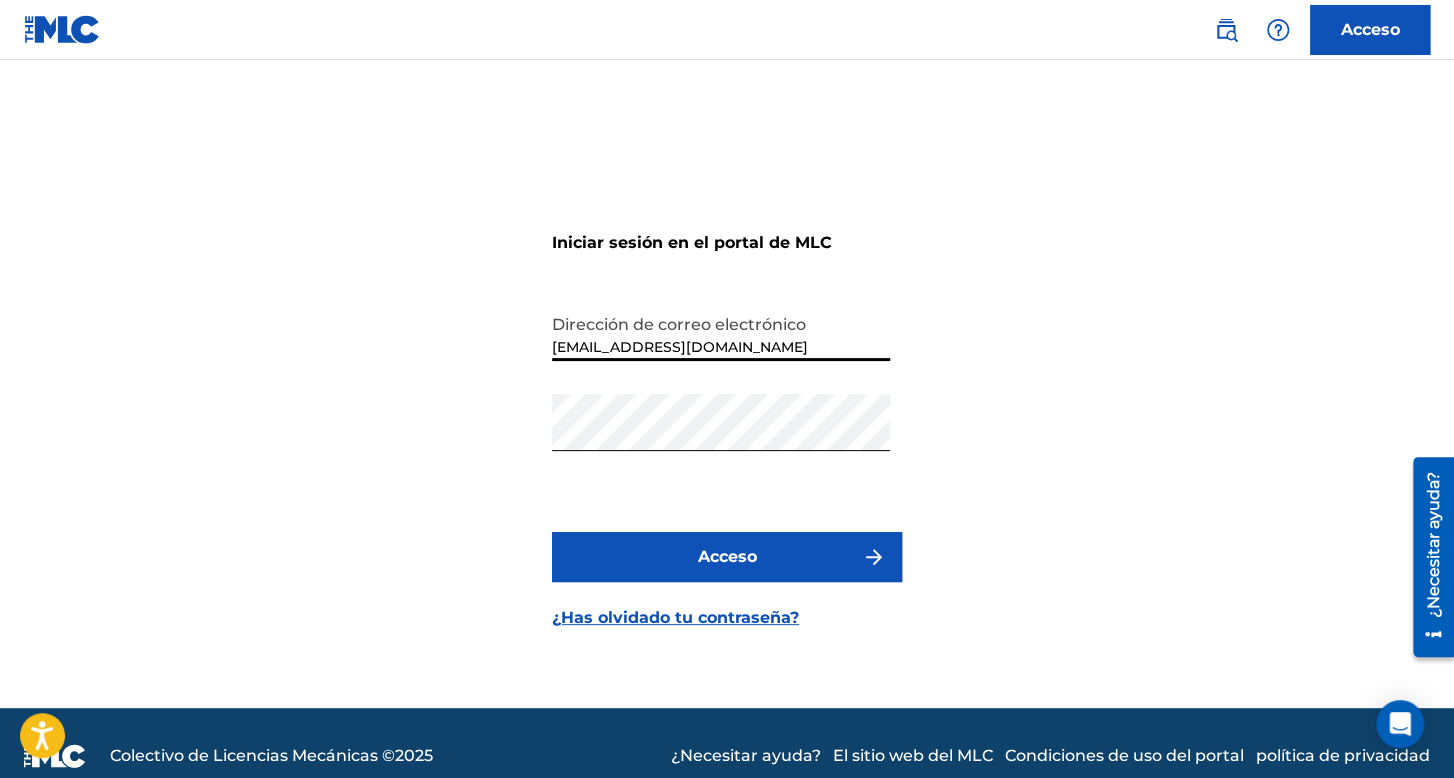 type on "[EMAIL_ADDRESS][DOMAIN_NAME]" 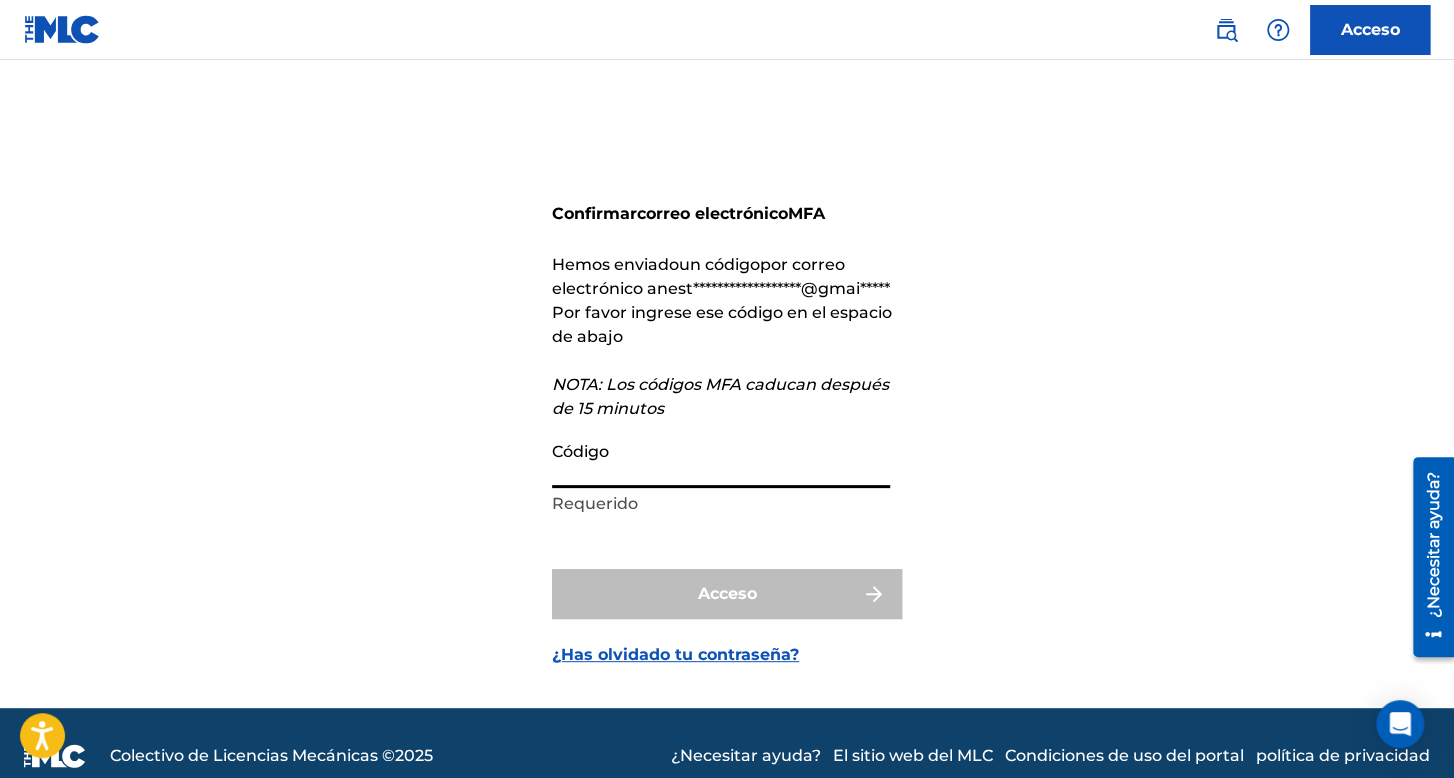 click on "Código" at bounding box center (721, 459) 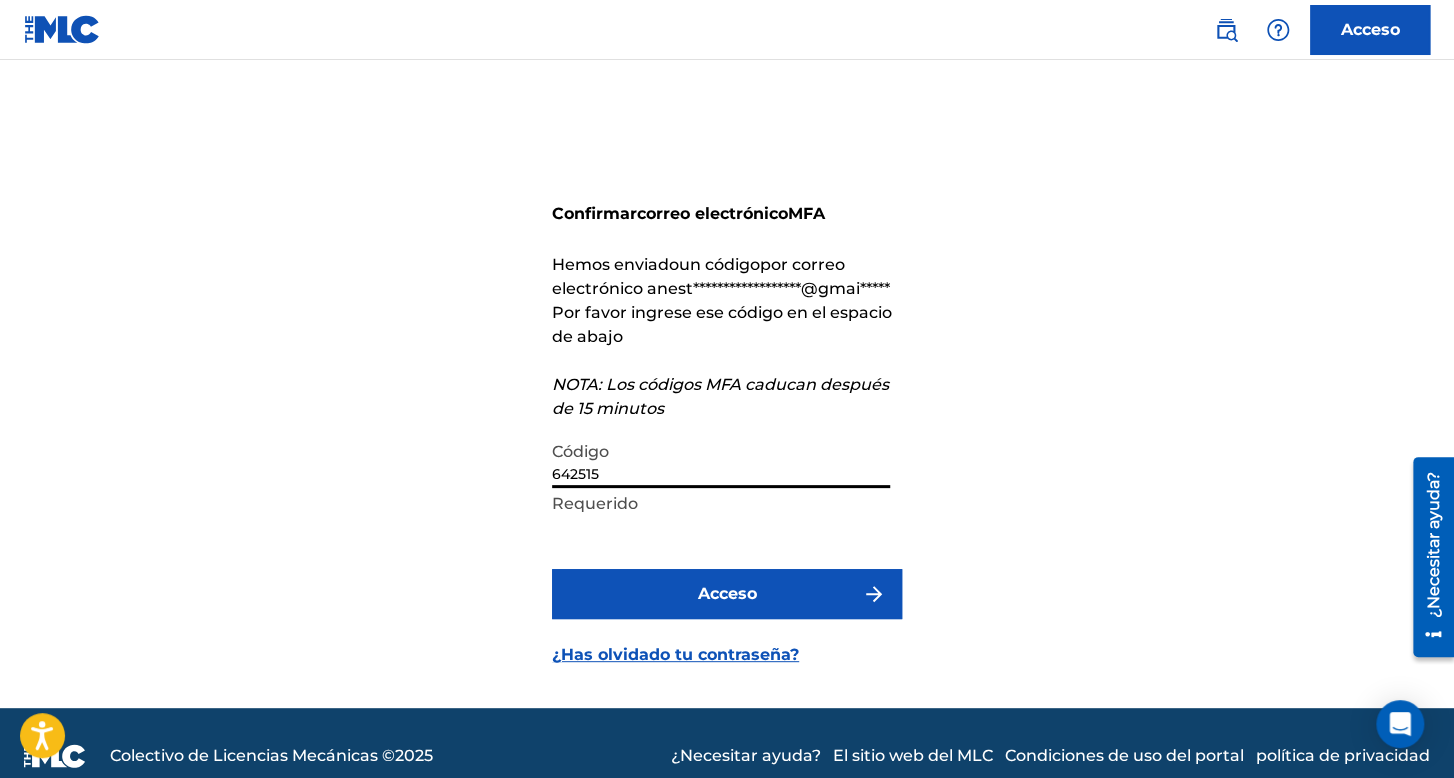 type on "642515" 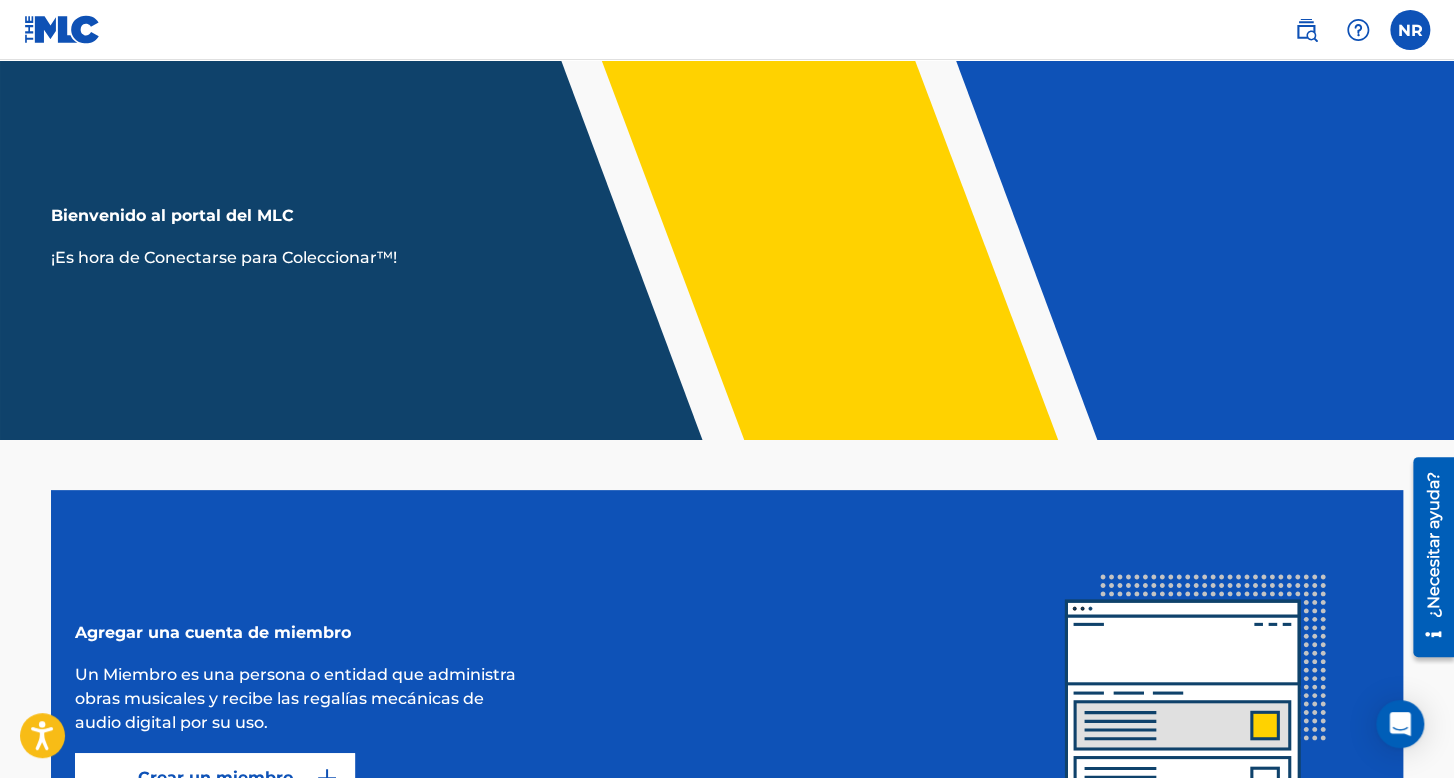 scroll, scrollTop: 0, scrollLeft: 0, axis: both 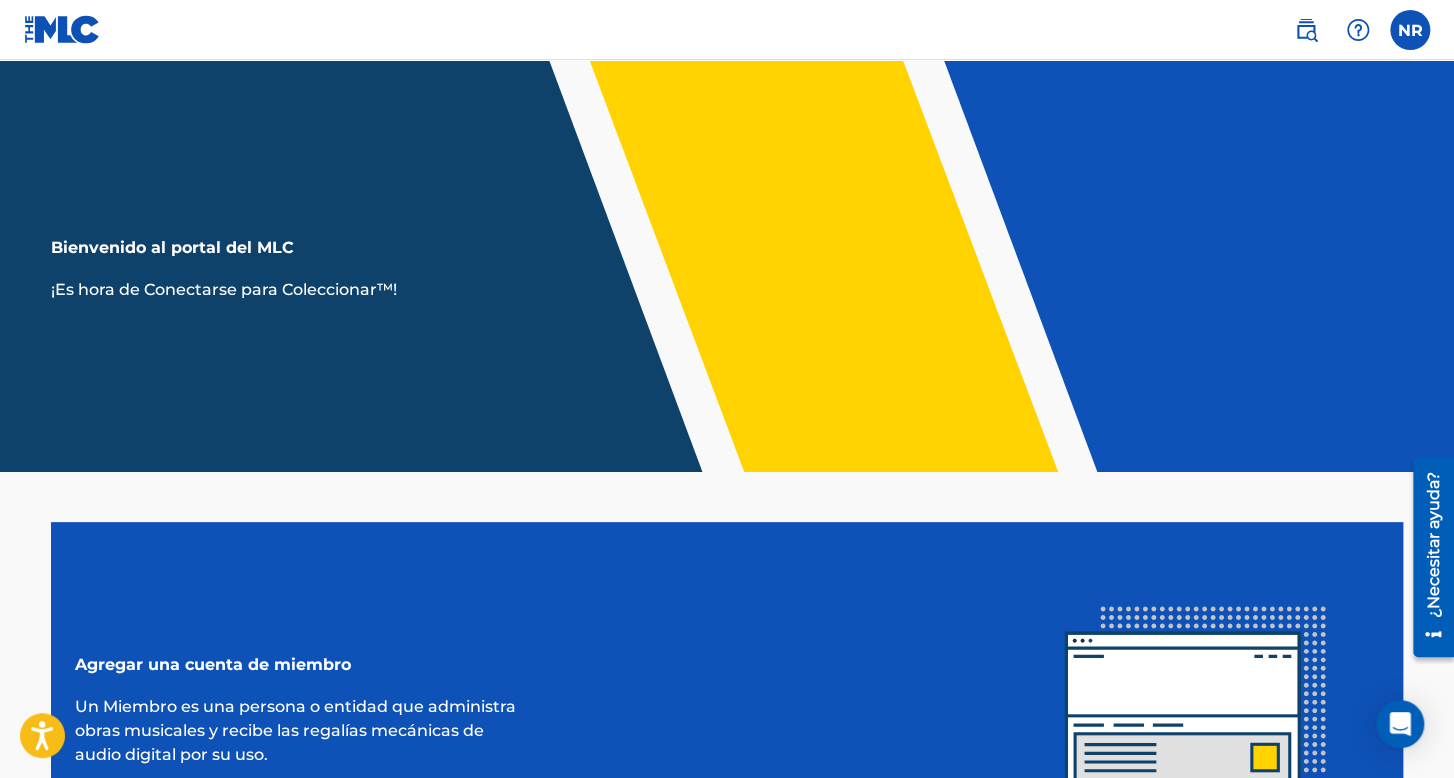 click at bounding box center (1410, 30) 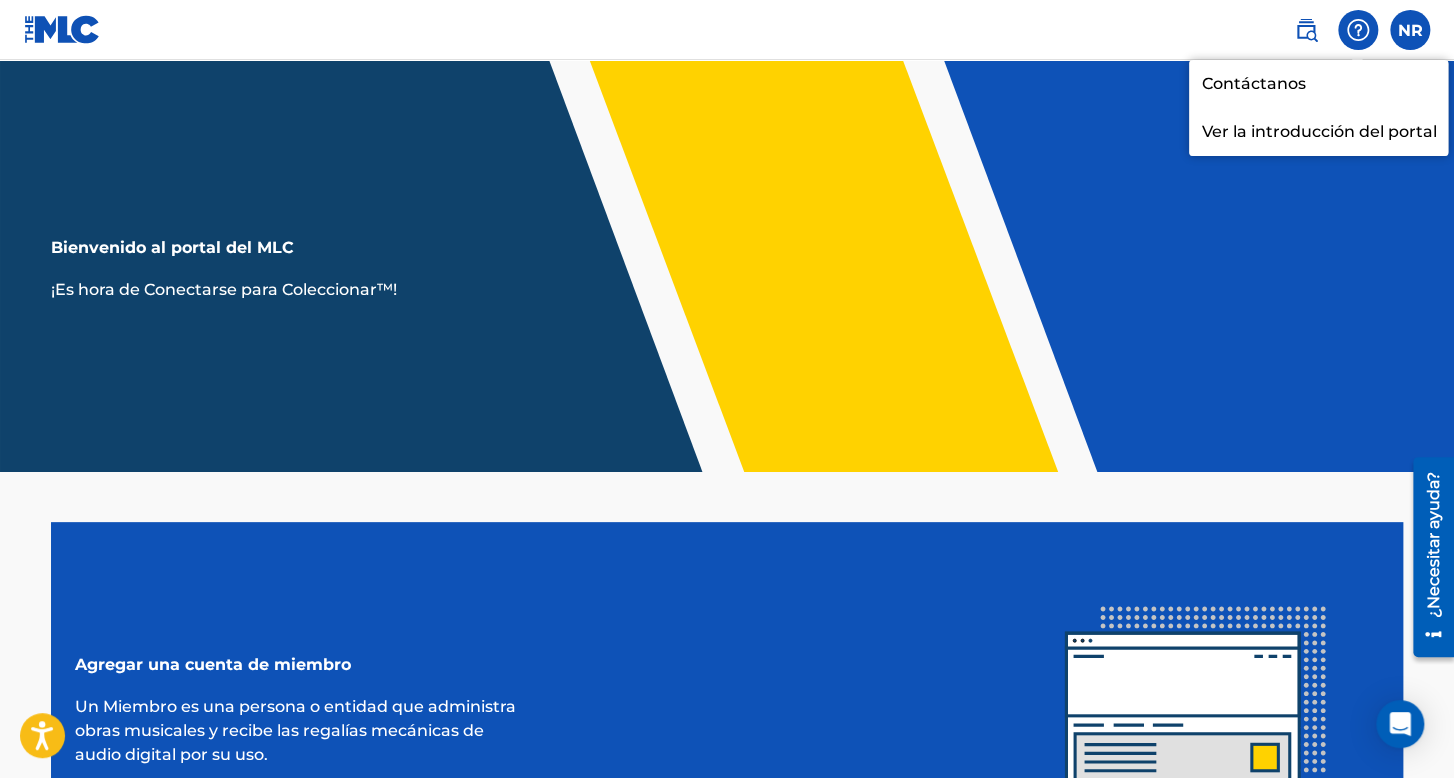 click on "Bienvenido al portal del MLC ¡Es hora de Conectarse para Coleccionar™!" at bounding box center (727, 266) 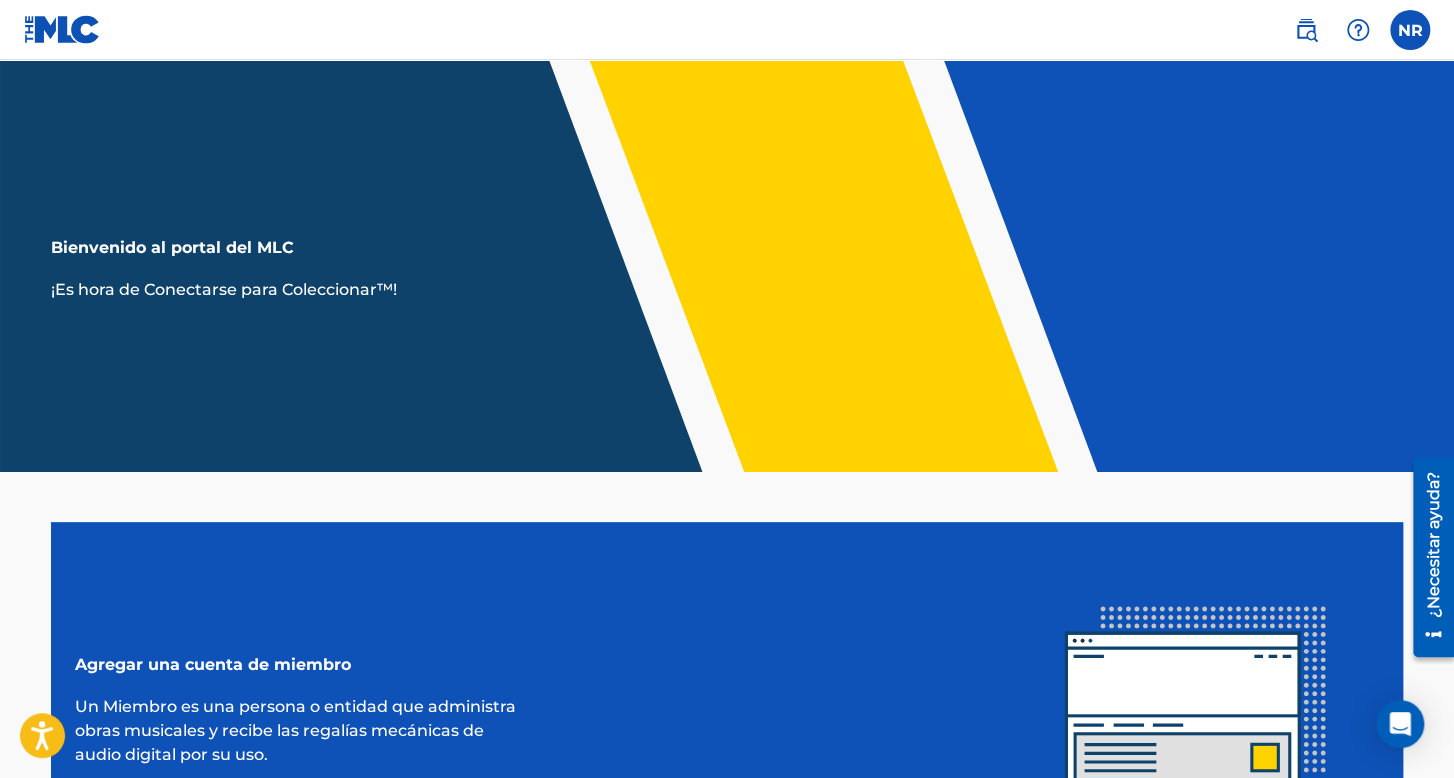 click at bounding box center (1306, 30) 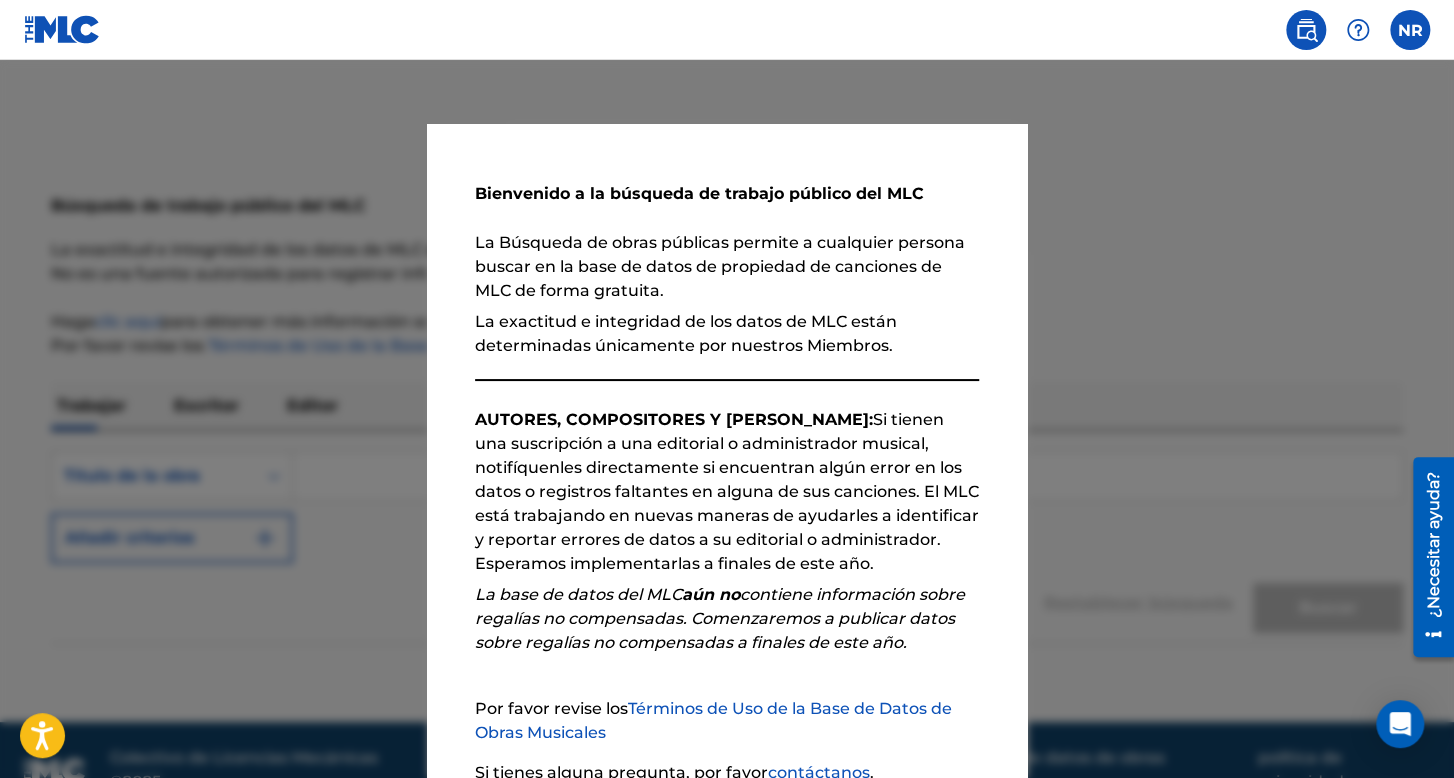 click at bounding box center [727, 449] 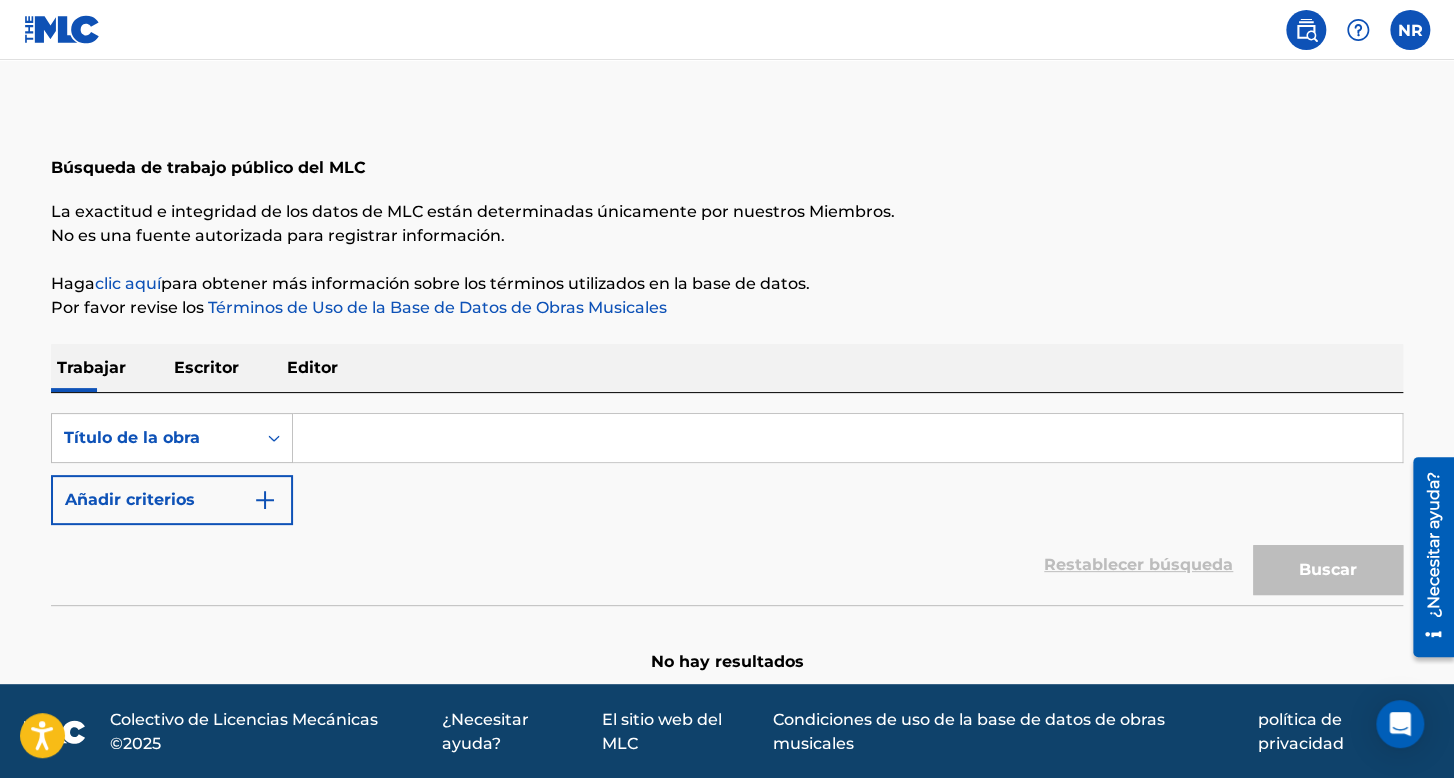 scroll, scrollTop: 40, scrollLeft: 0, axis: vertical 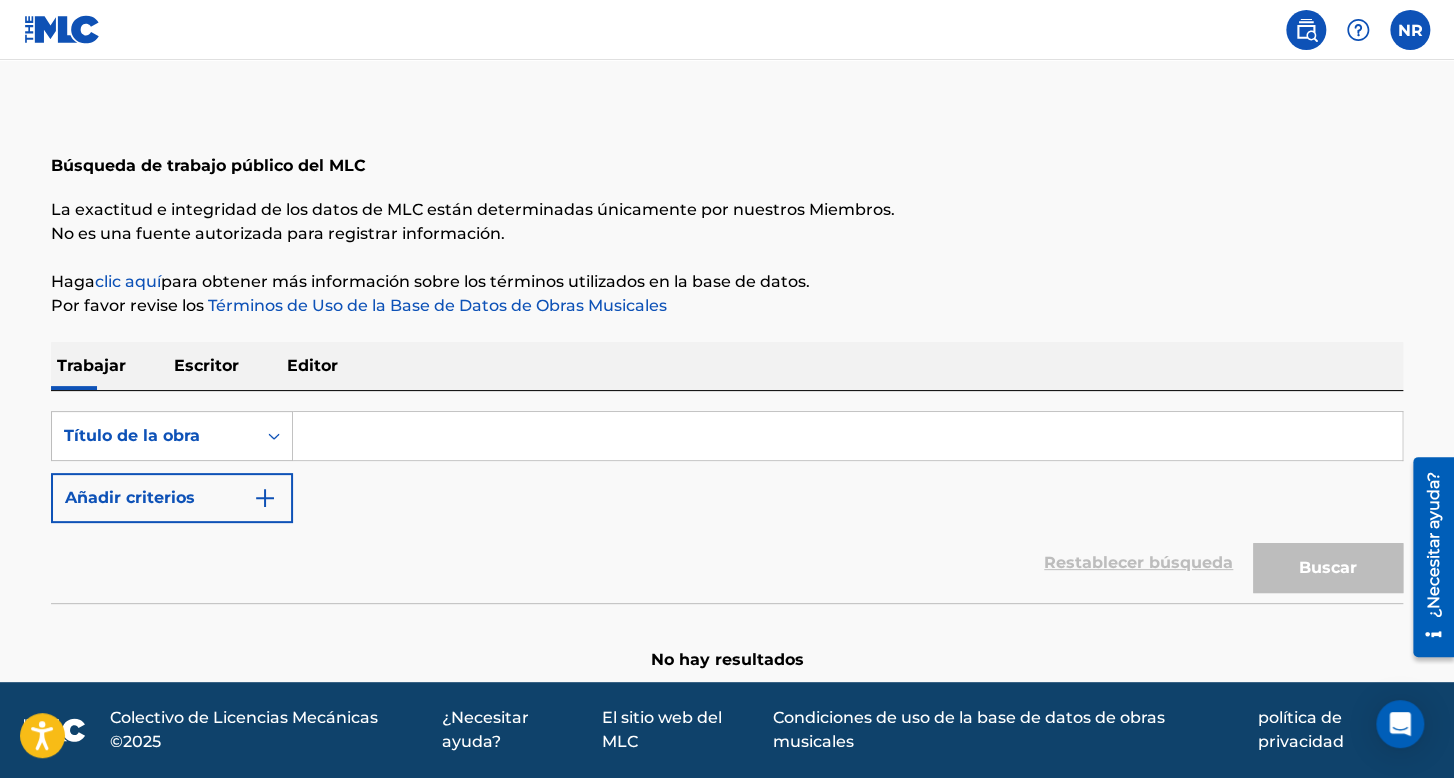click on "Escritor" at bounding box center (206, 365) 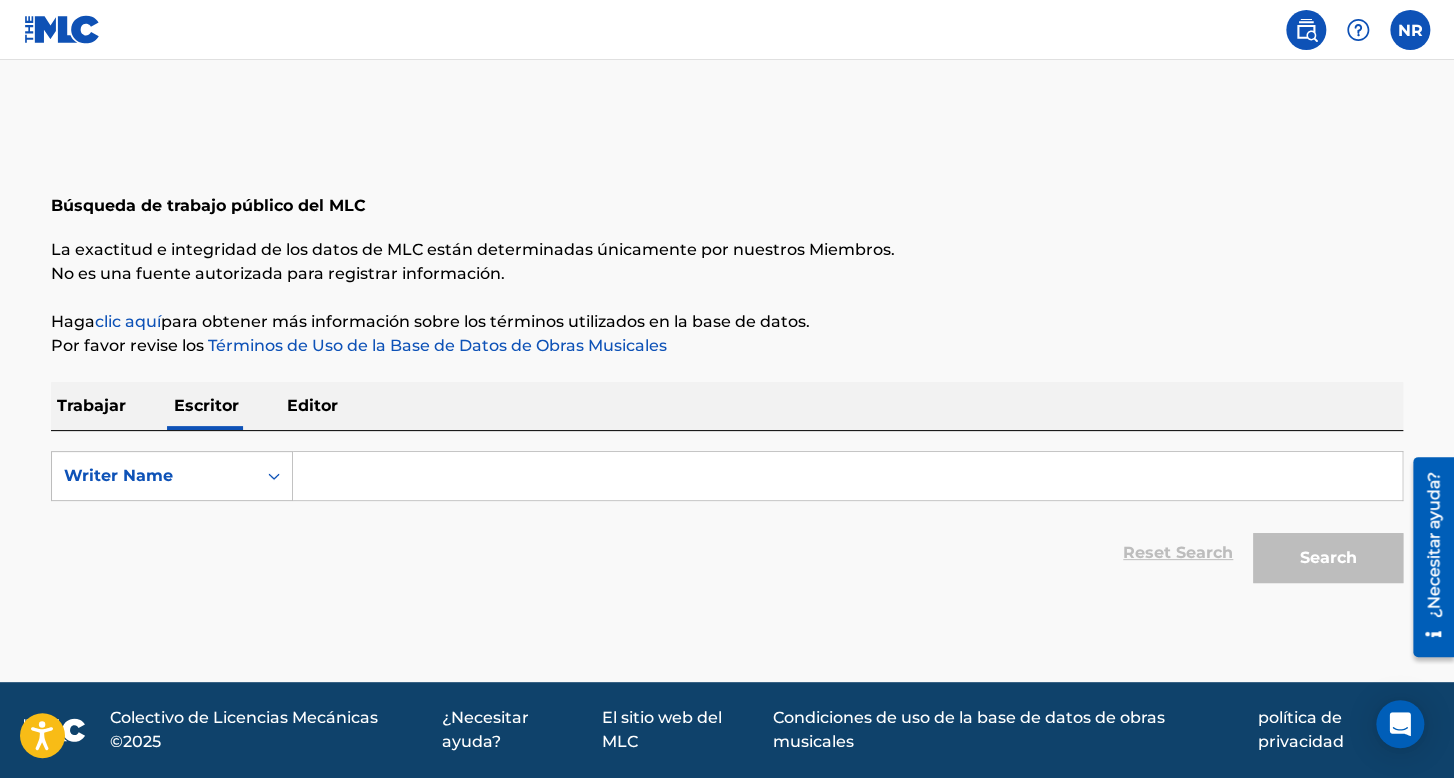 scroll, scrollTop: 0, scrollLeft: 0, axis: both 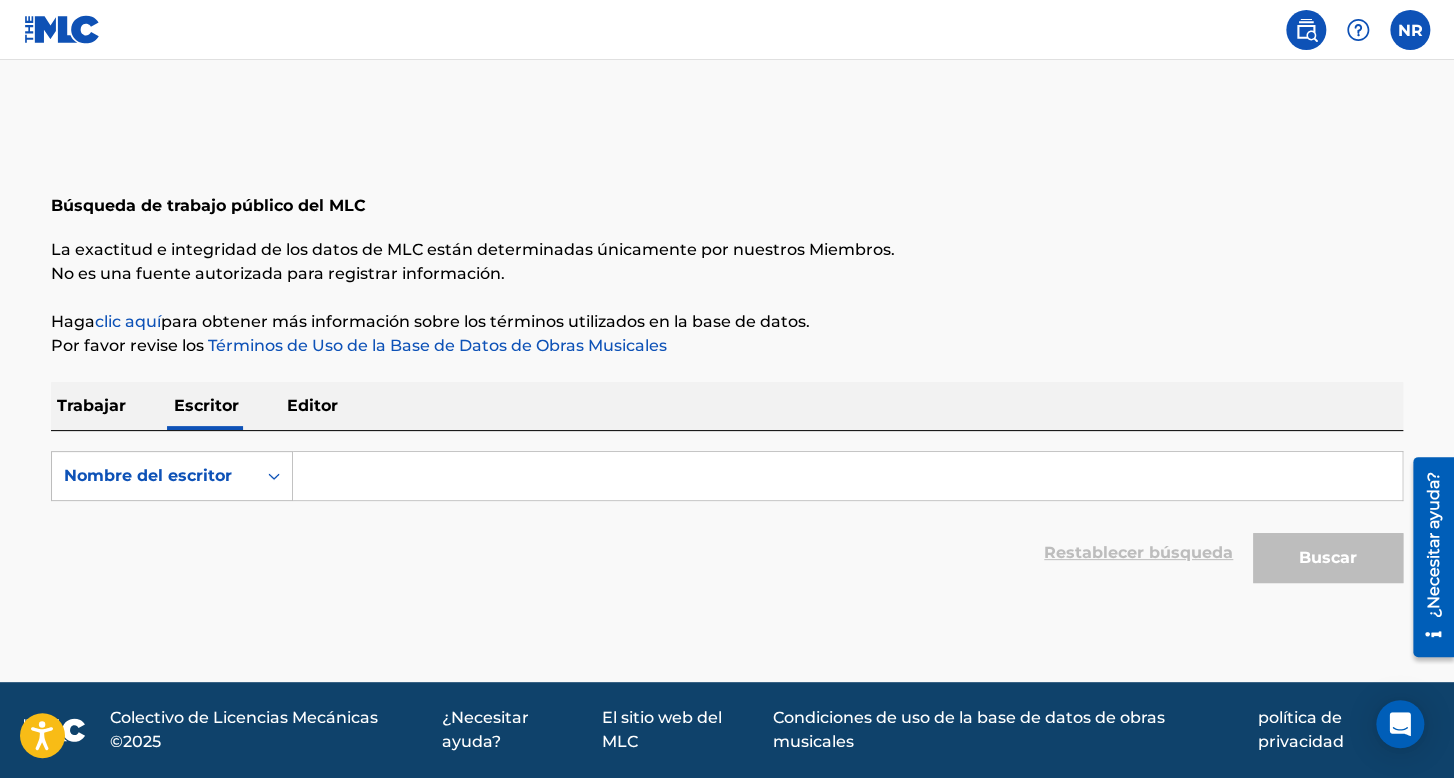 click on "Editor" at bounding box center (312, 406) 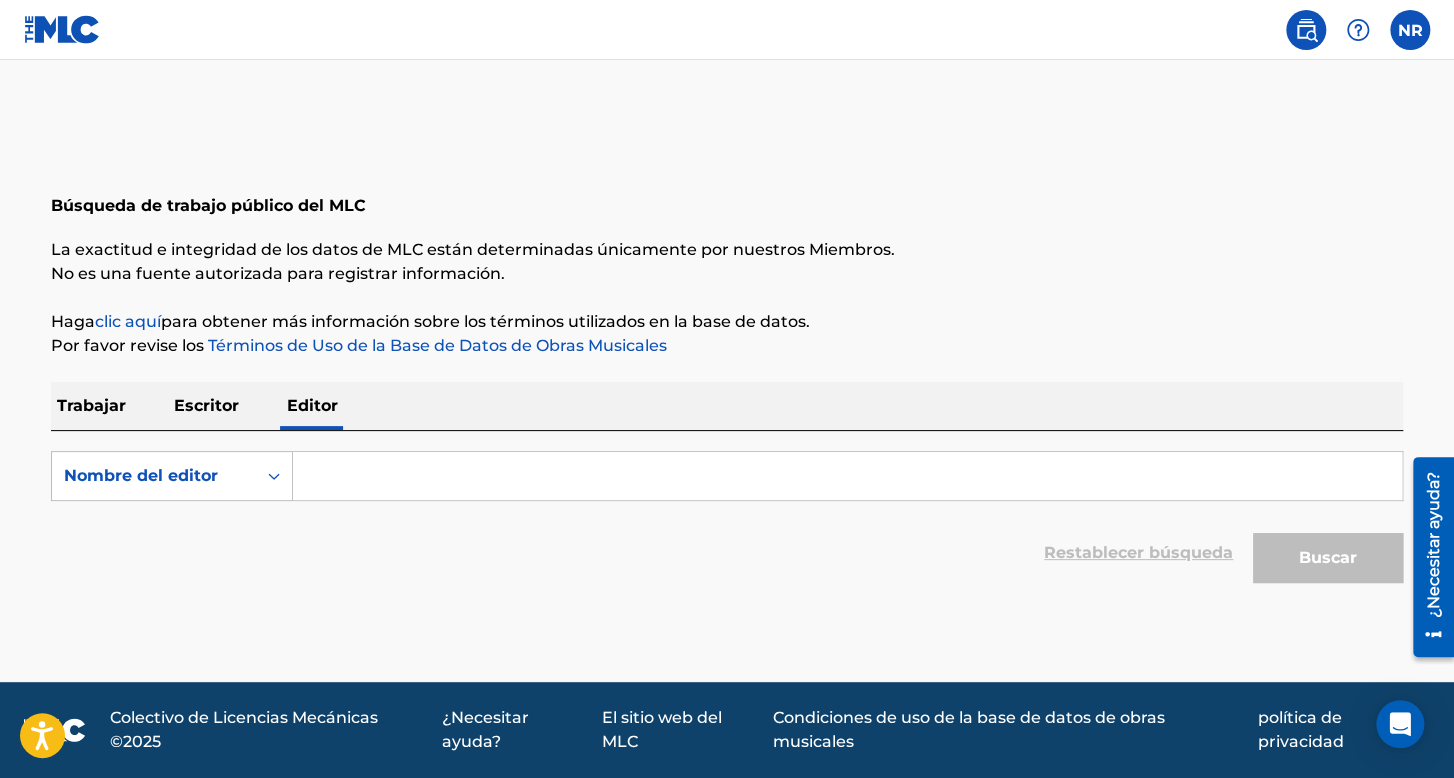 click on "Búsqueda de trabajo público del MLC La exactitud e integridad de los datos de MLC están determinadas únicamente por nuestros Miembros. No es una fuente autorizada para registrar información. Haga  clic aquí  para obtener más información sobre los términos utilizados en la base de datos.     Por favor revise los    Términos de Uso de la Base de Datos de Obras Musicales Trabajar Escritor Editor Búsqueda con criterios 979c32f1-4476-4952-b31f-74b7c22b3f61 Nombre del editor Restablecer búsqueda Buscar" at bounding box center [727, 351] 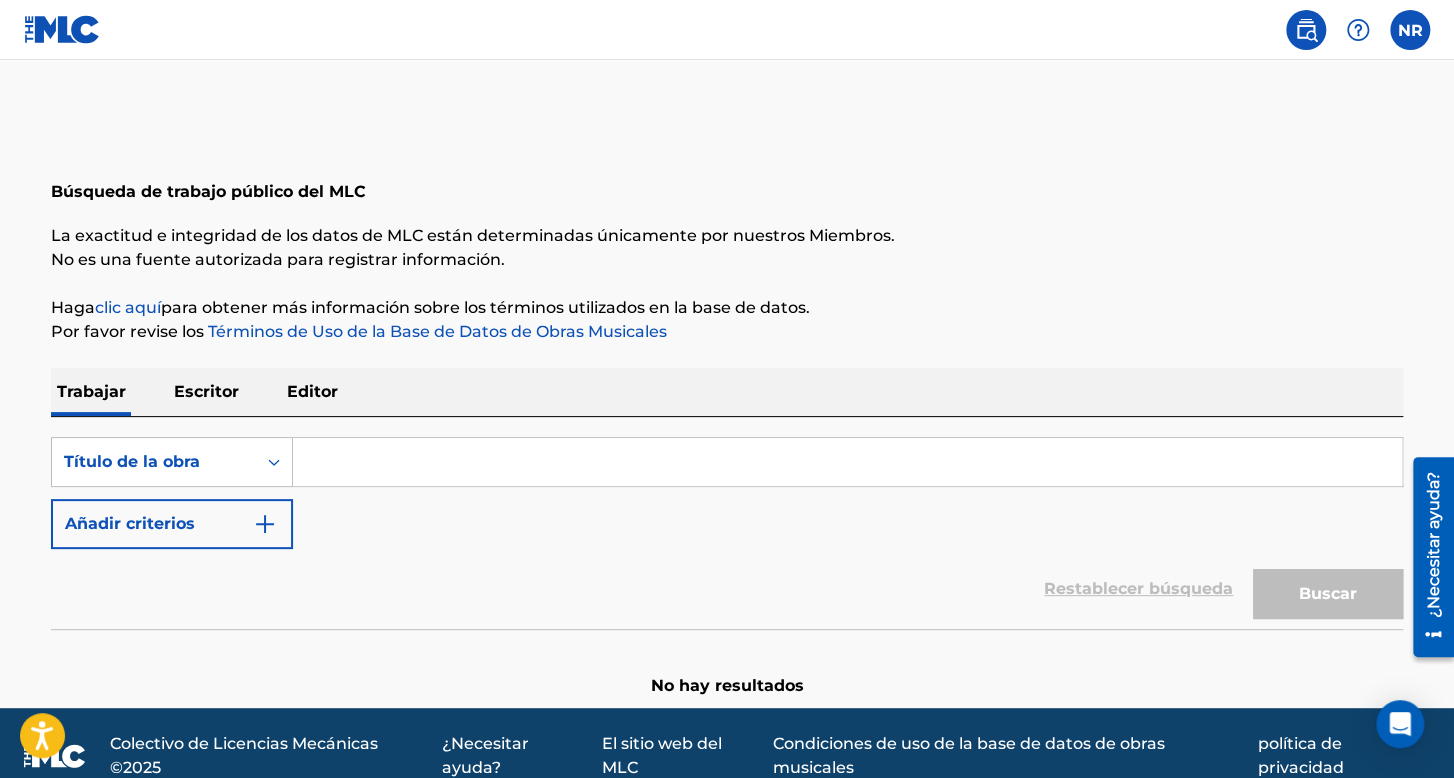 scroll, scrollTop: 0, scrollLeft: 0, axis: both 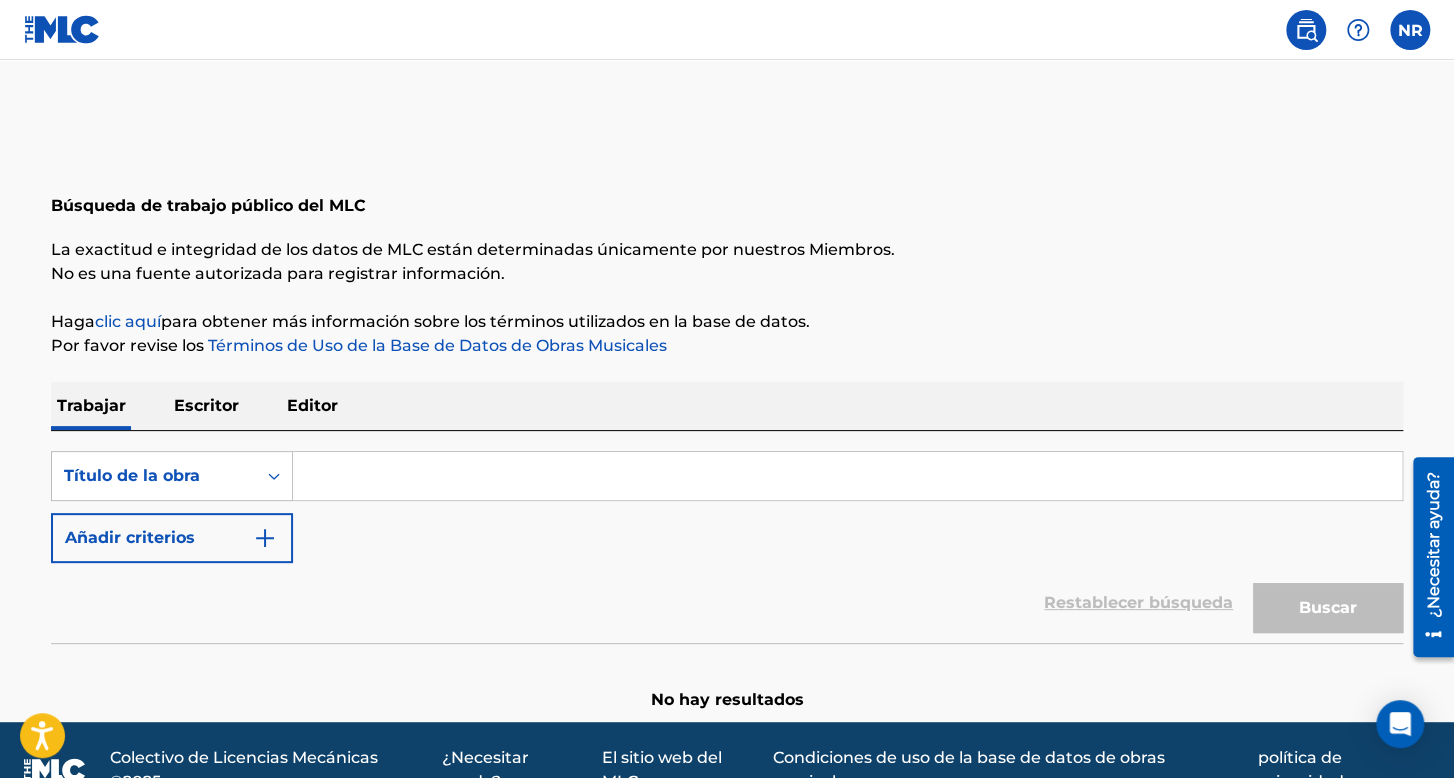 click at bounding box center [1358, 30] 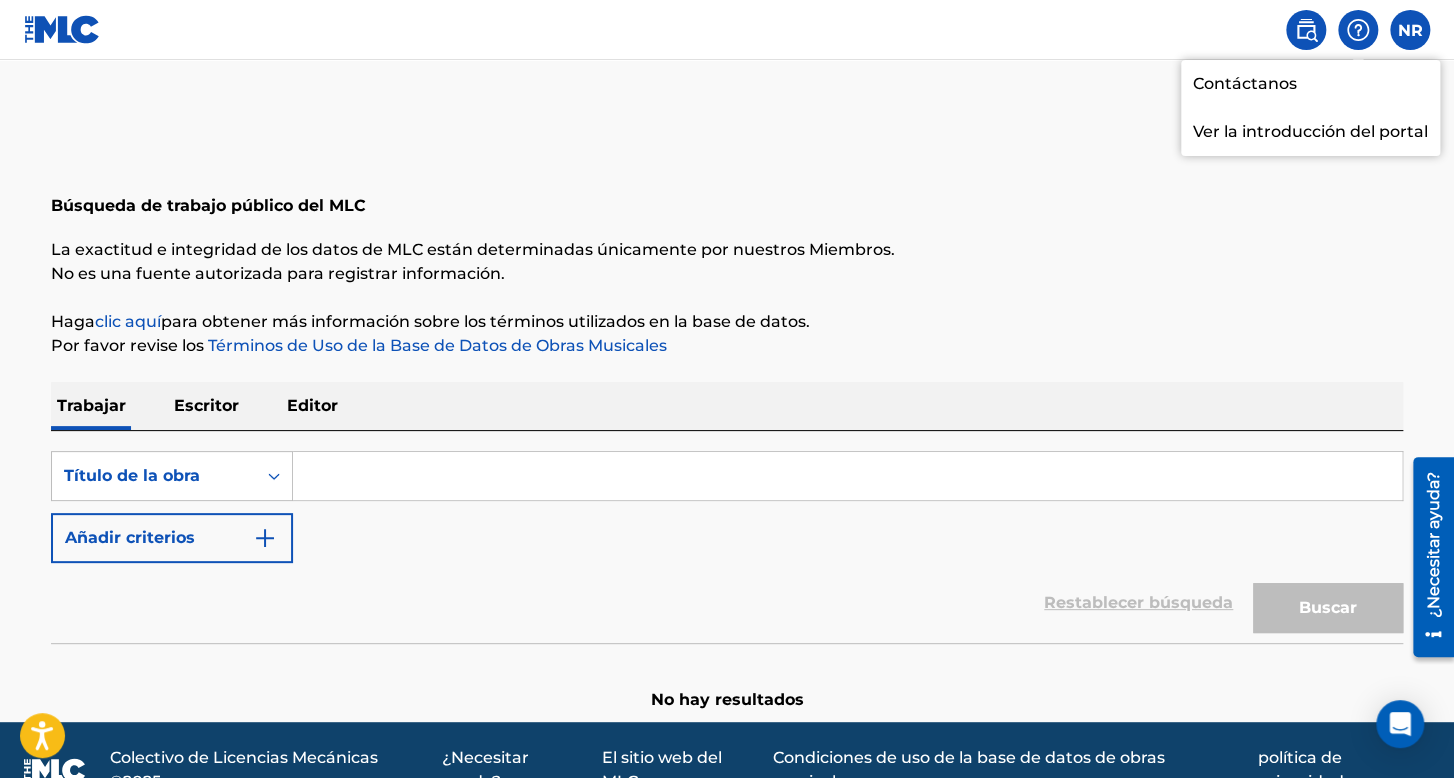 click on "Ver la introducción del portal" at bounding box center (1310, 132) 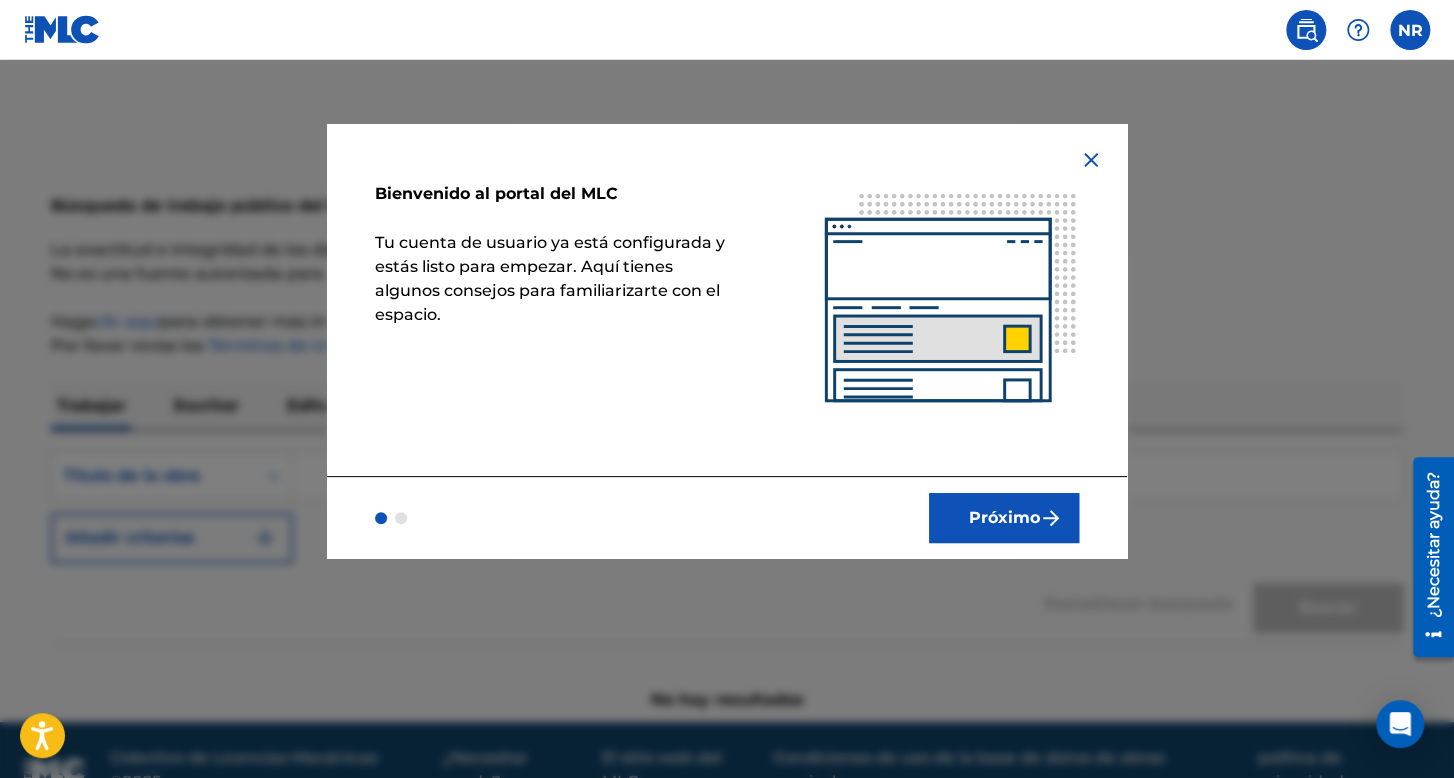 click on "Próximo" at bounding box center (1004, 517) 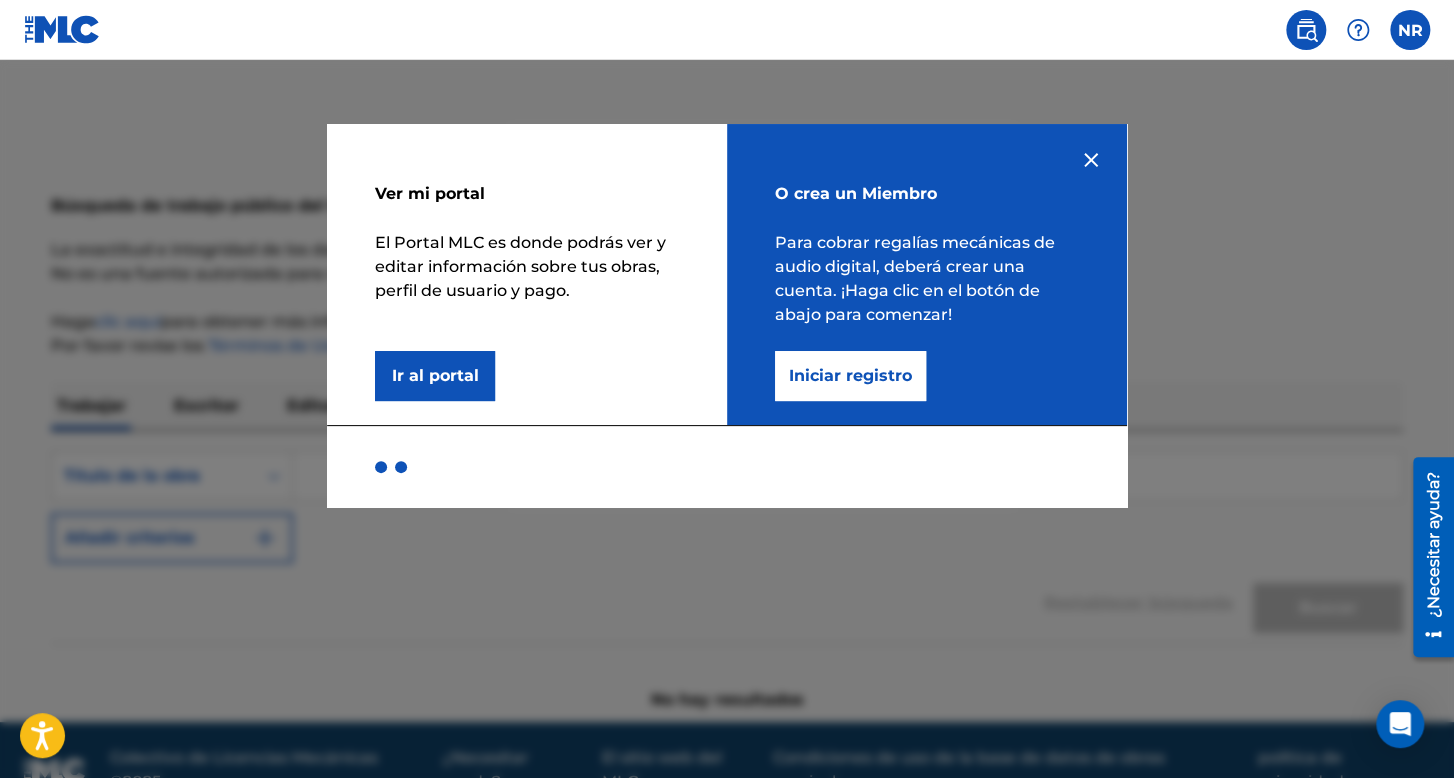 click on "Ir al portal" at bounding box center (435, 376) 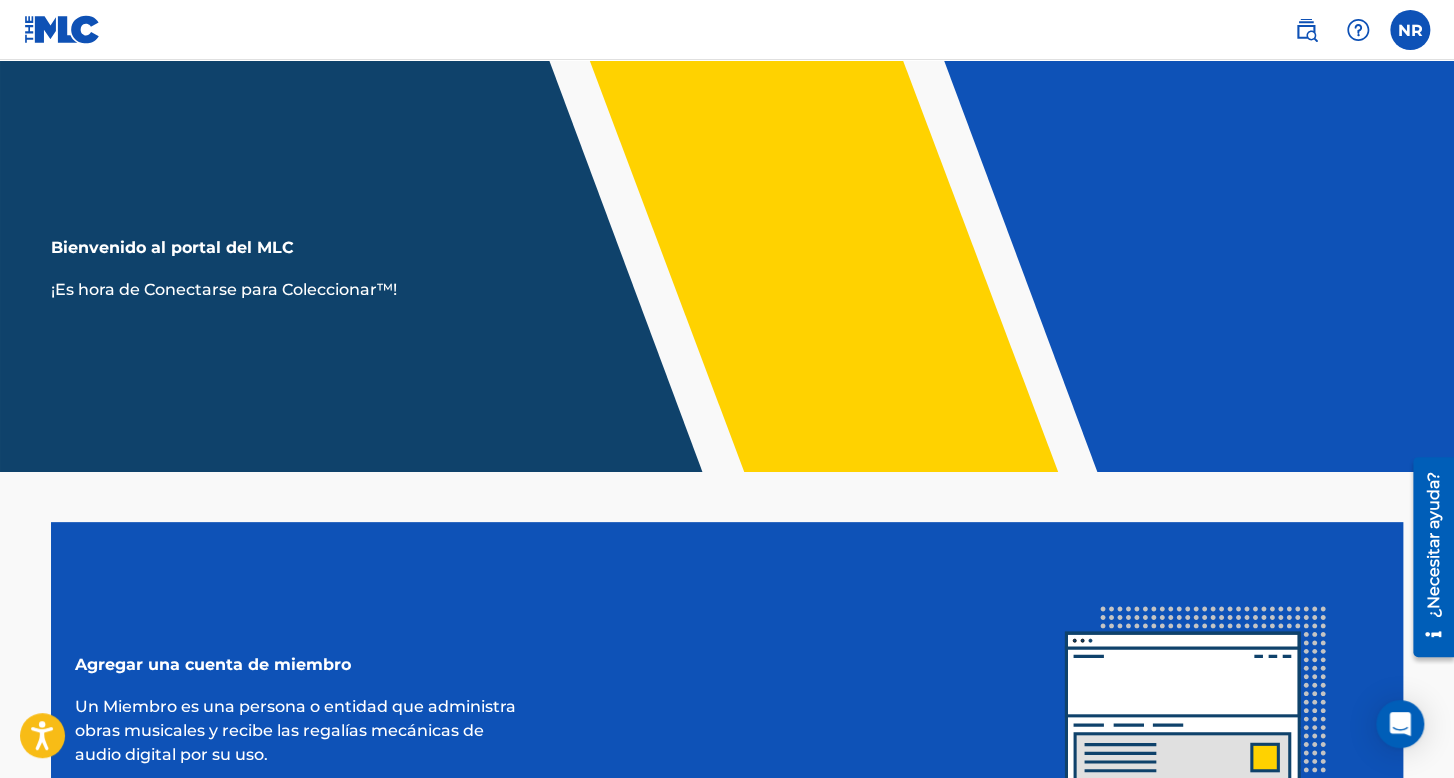 scroll, scrollTop: 254, scrollLeft: 0, axis: vertical 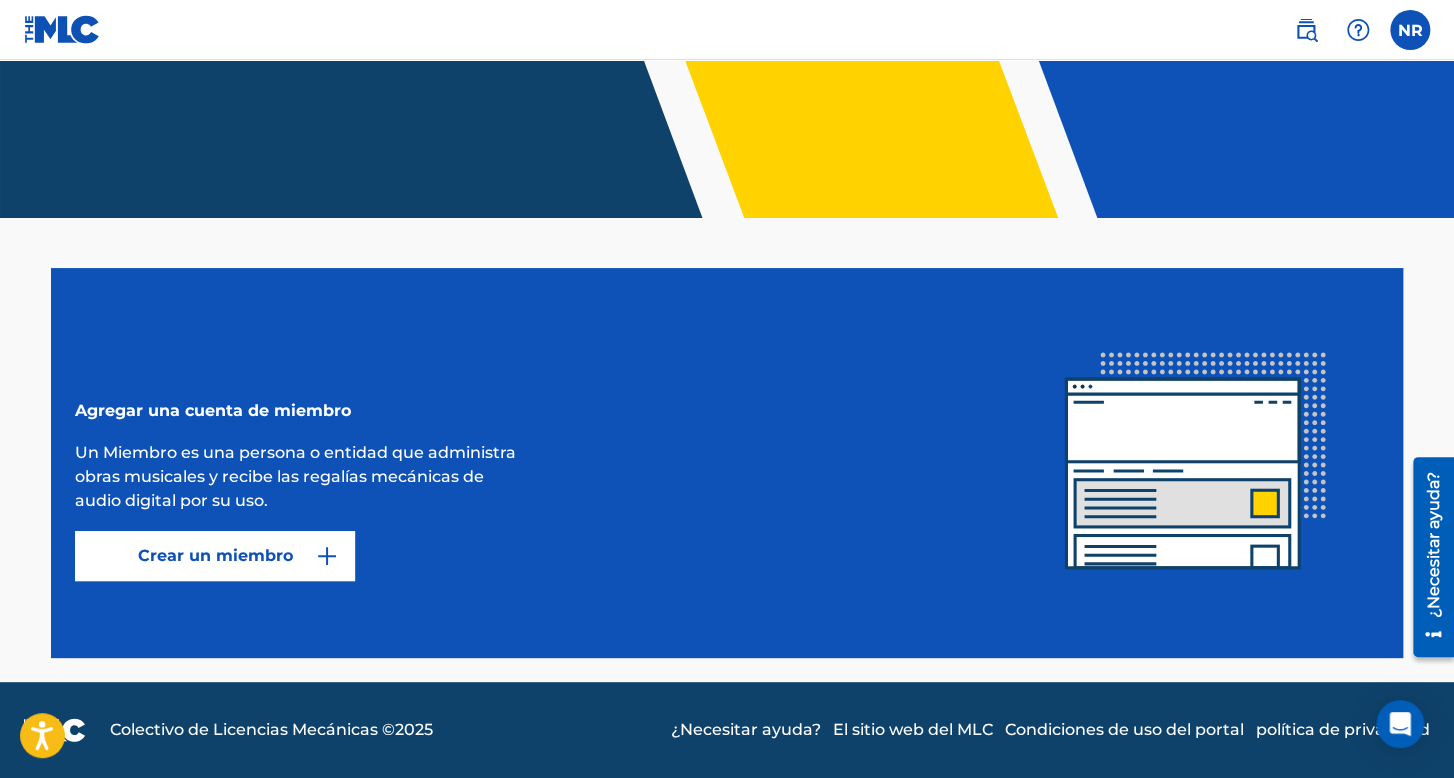 click on "Crear un miembro" at bounding box center [215, 556] 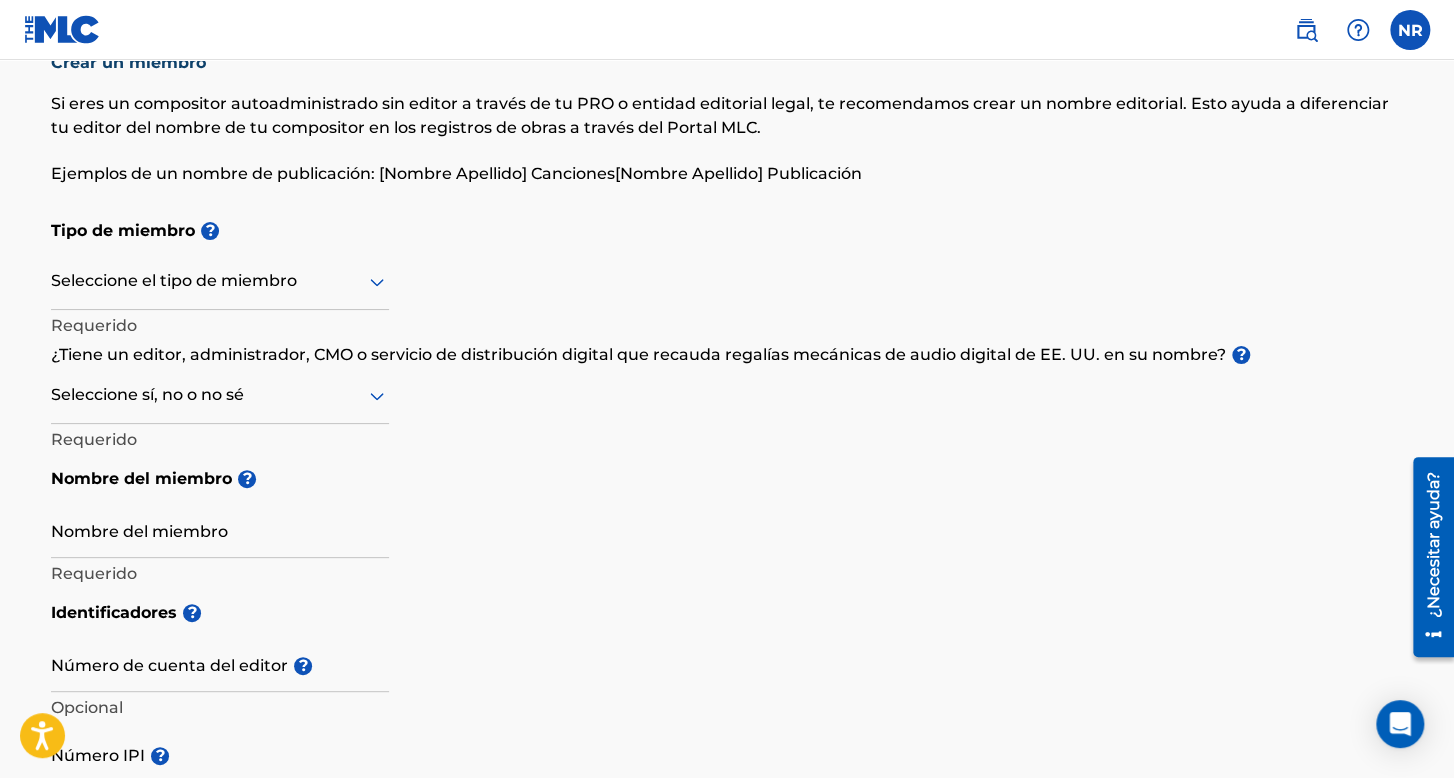 scroll, scrollTop: 0, scrollLeft: 0, axis: both 